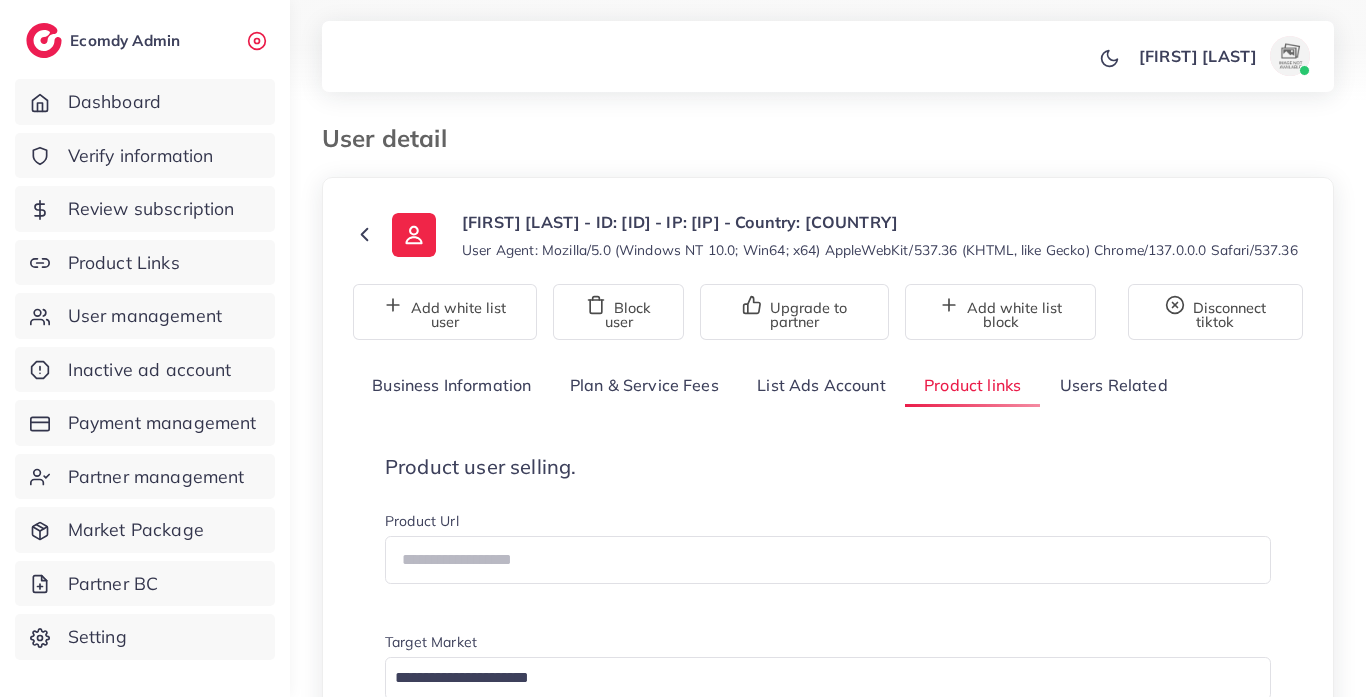click on "https://rukhebahar.com/collections/western-style-co-ord-set" at bounding box center [446, 947] 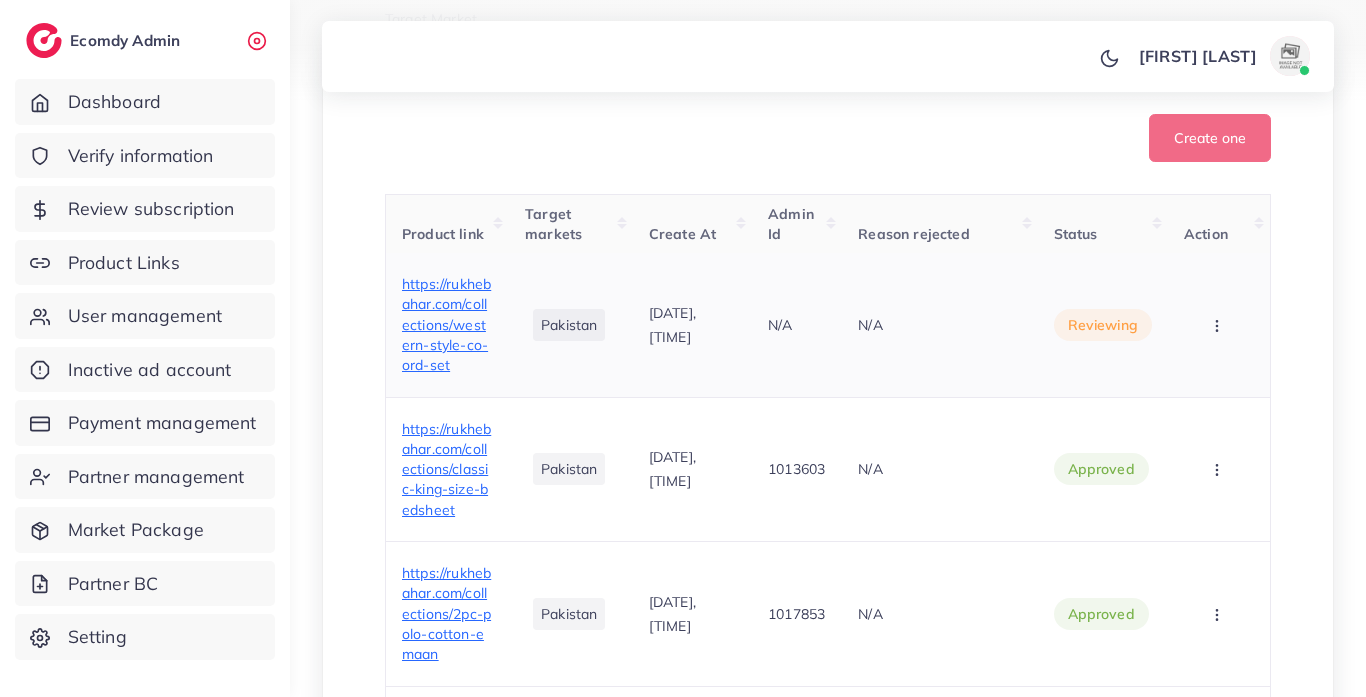 scroll, scrollTop: 623, scrollLeft: 0, axis: vertical 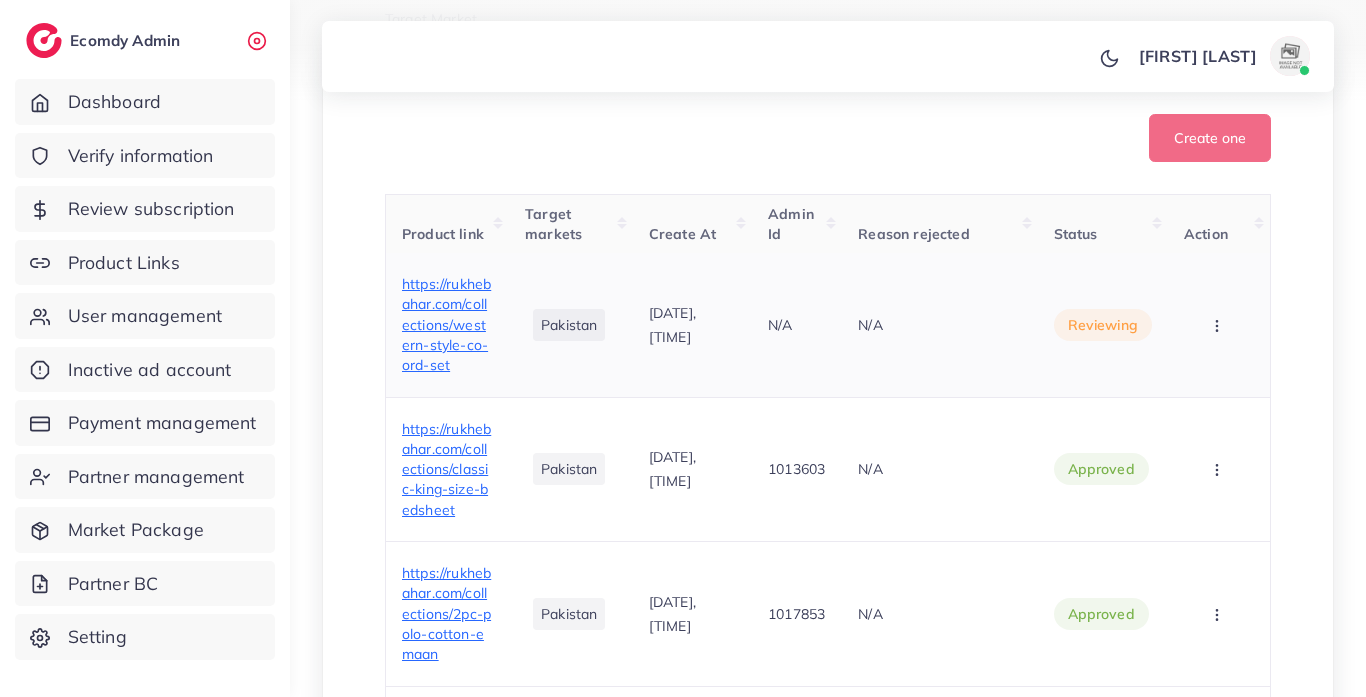 click 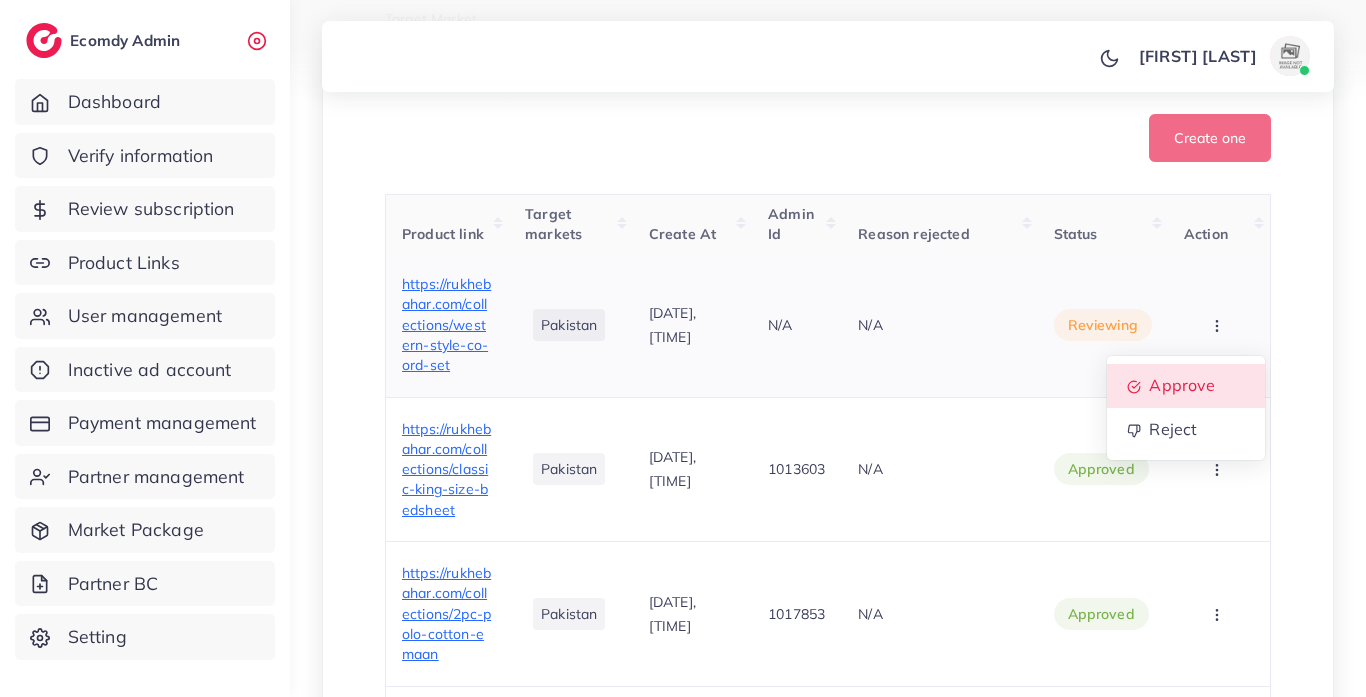 click on "Approve" at bounding box center (1186, 386) 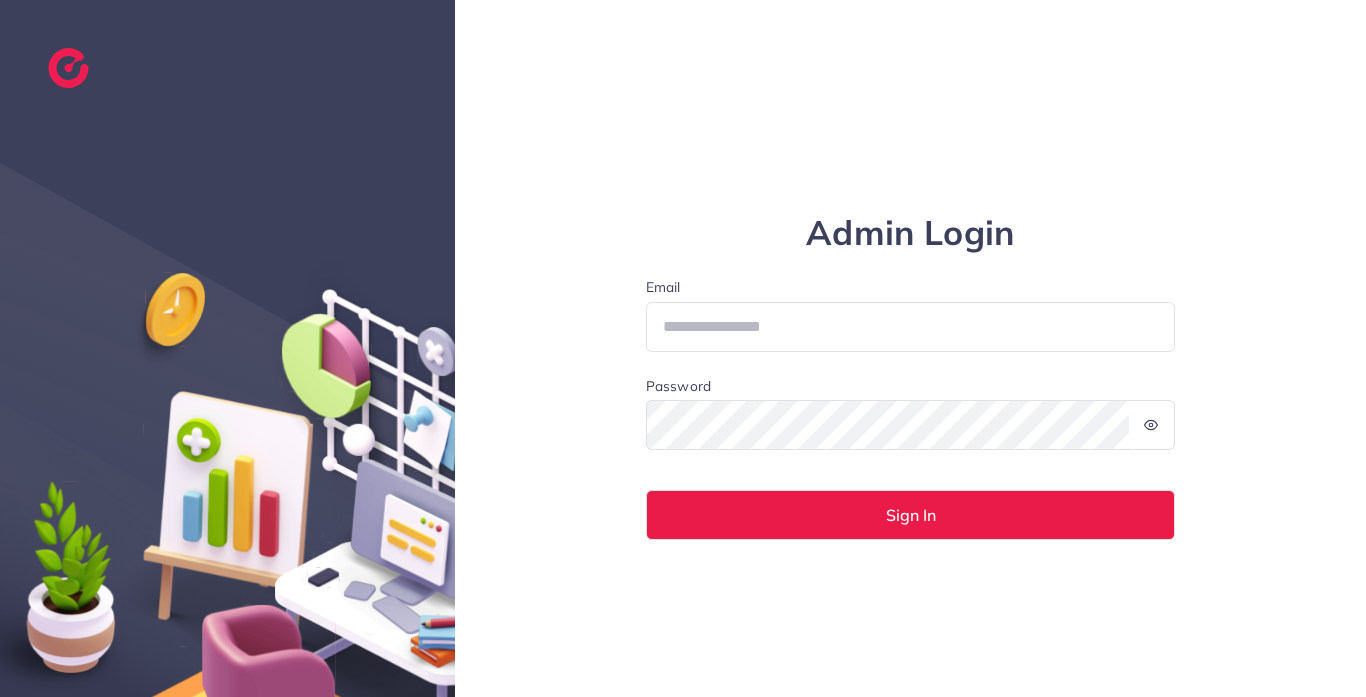 scroll, scrollTop: 0, scrollLeft: 0, axis: both 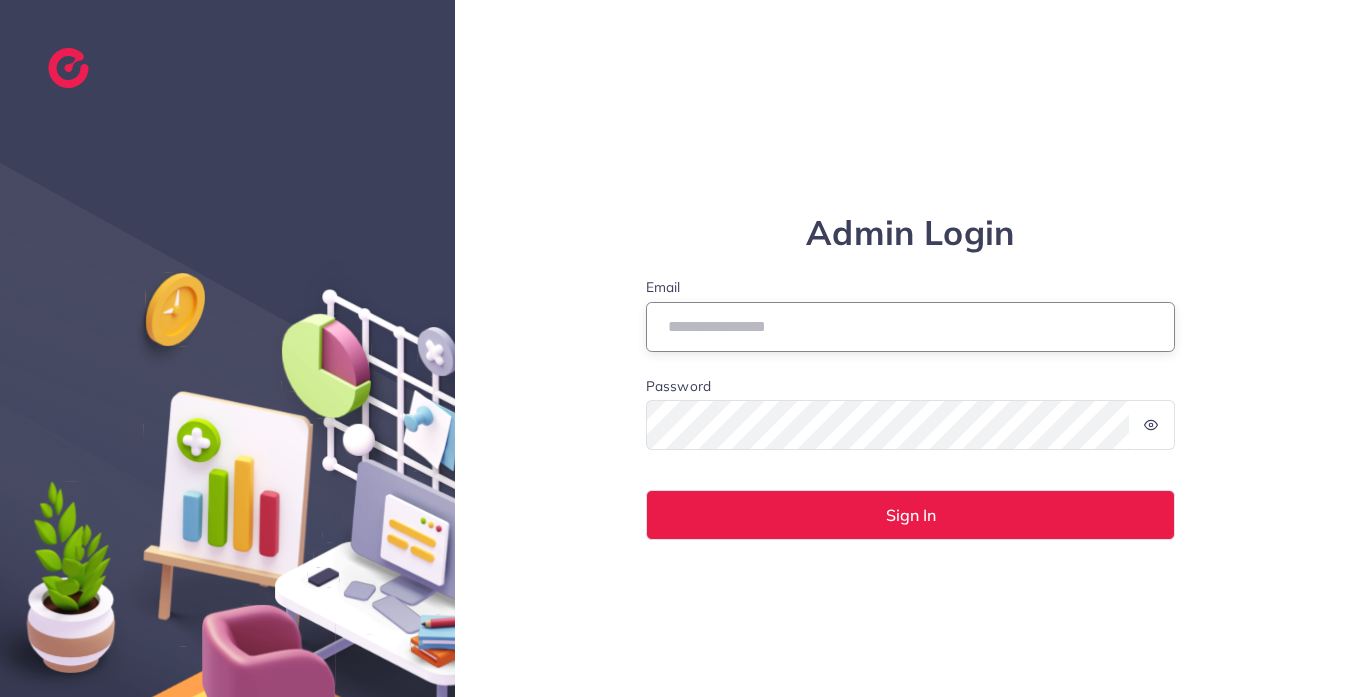 click on "Email" at bounding box center (911, 327) 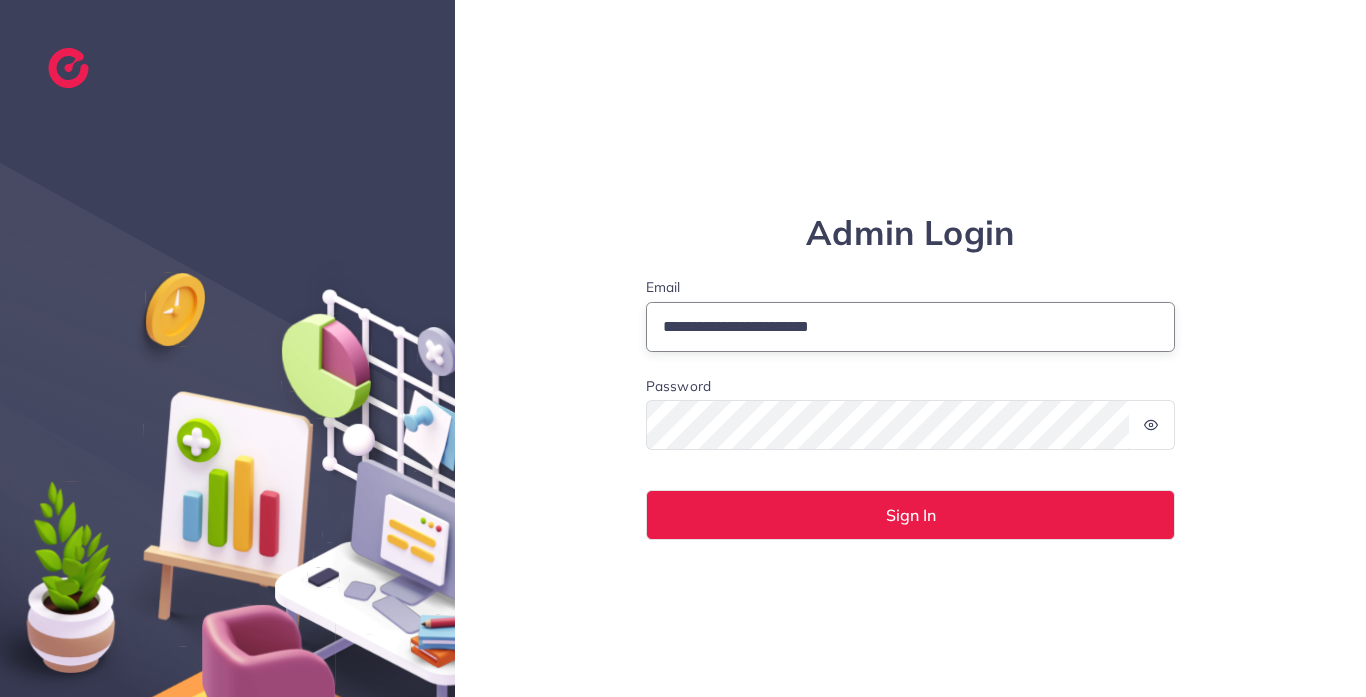 type on "**********" 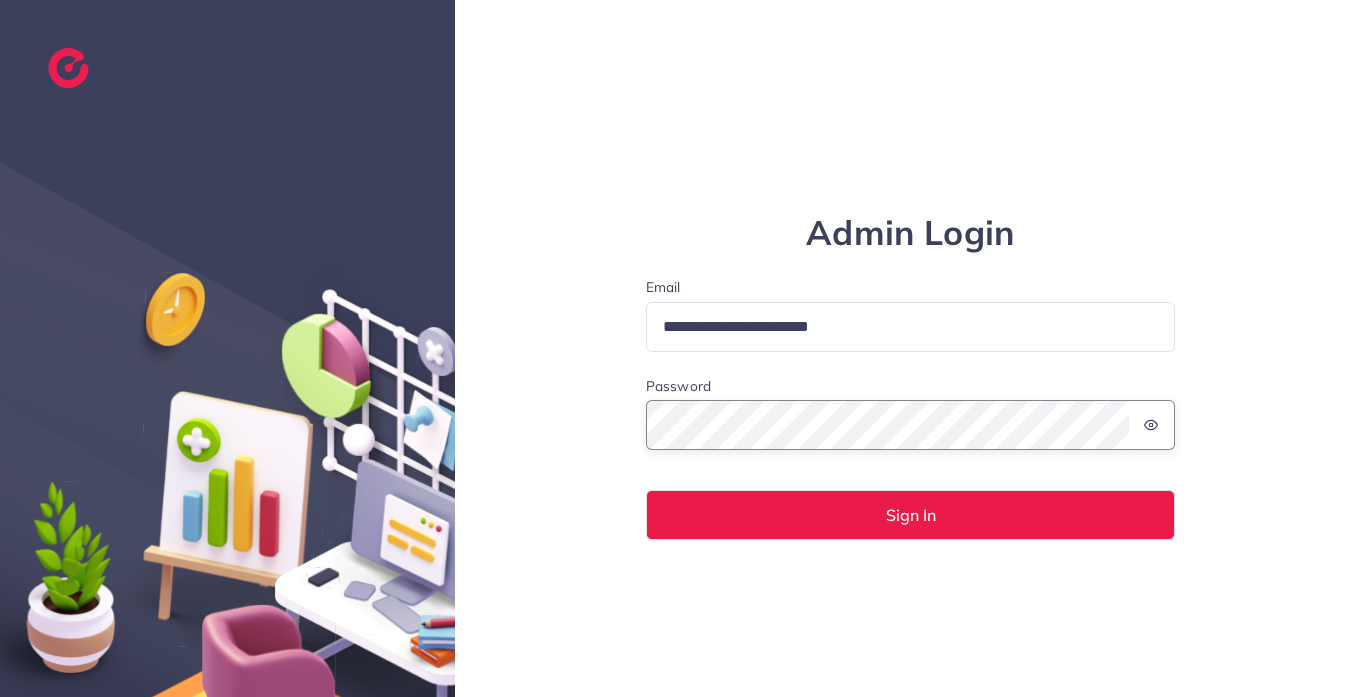 click on "Sign In" at bounding box center (911, 515) 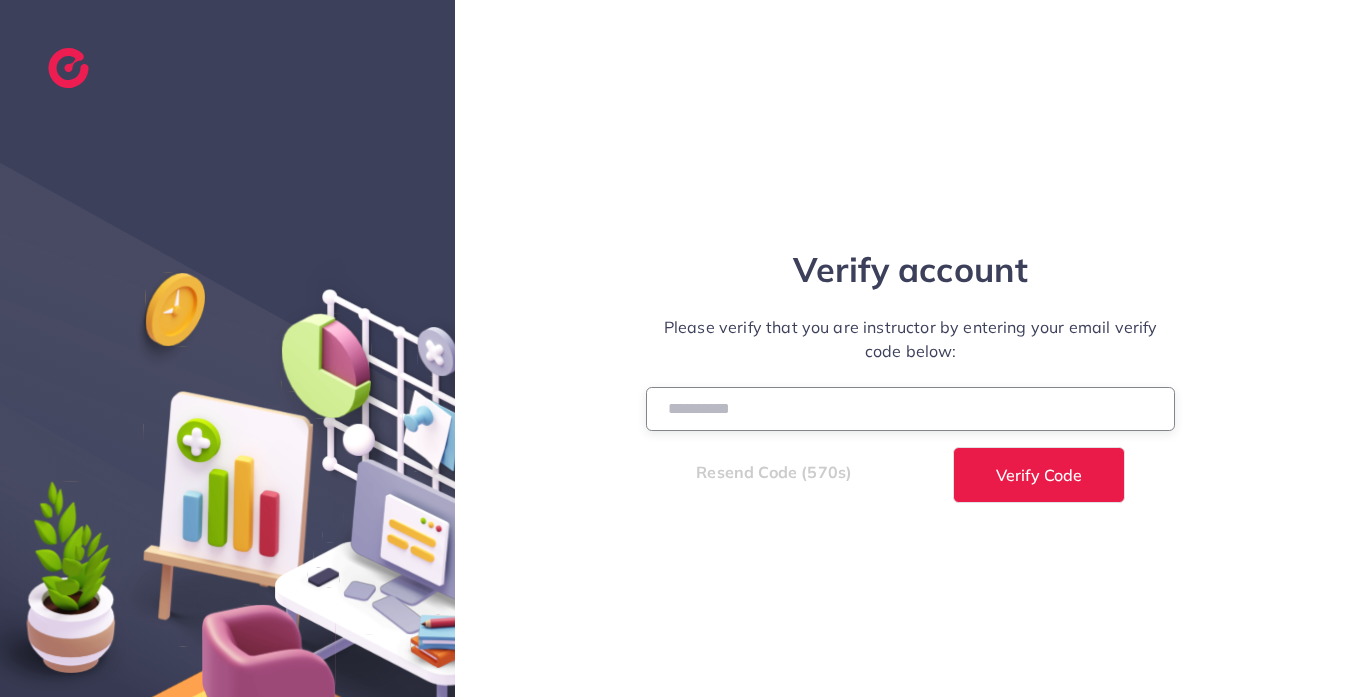 click at bounding box center (911, 408) 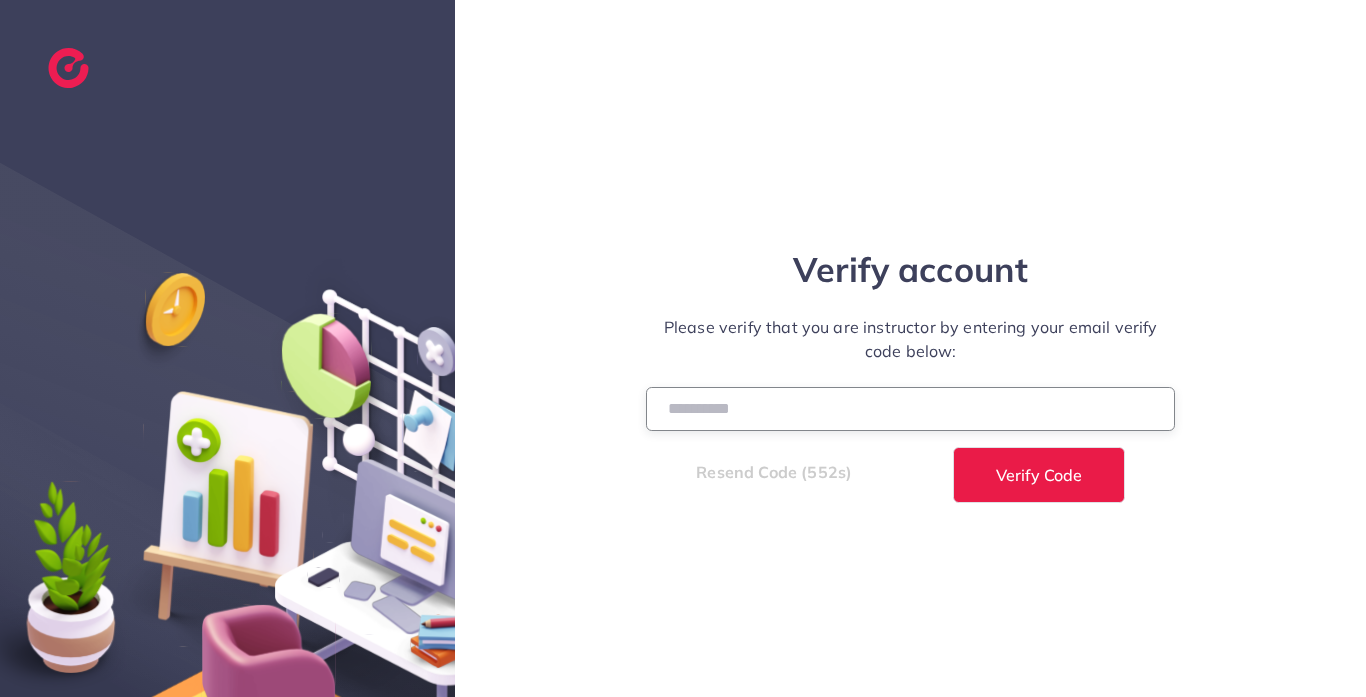 type on "******" 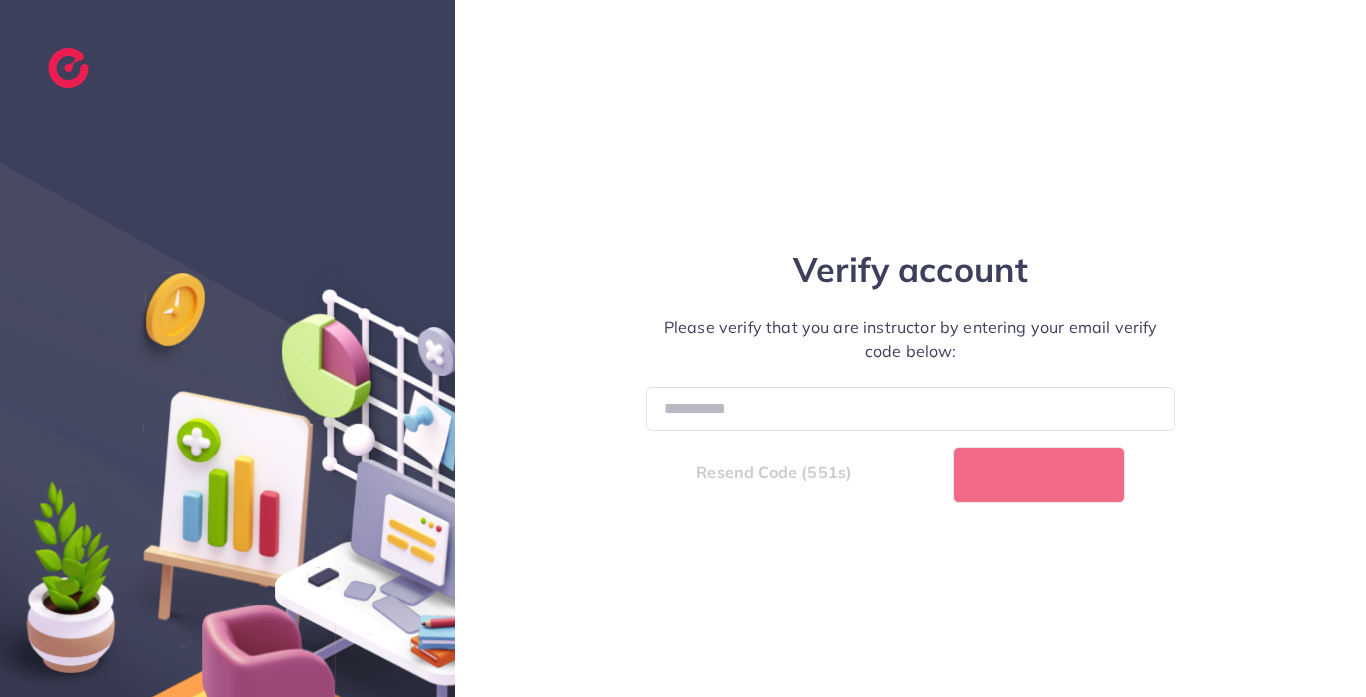 select on "*" 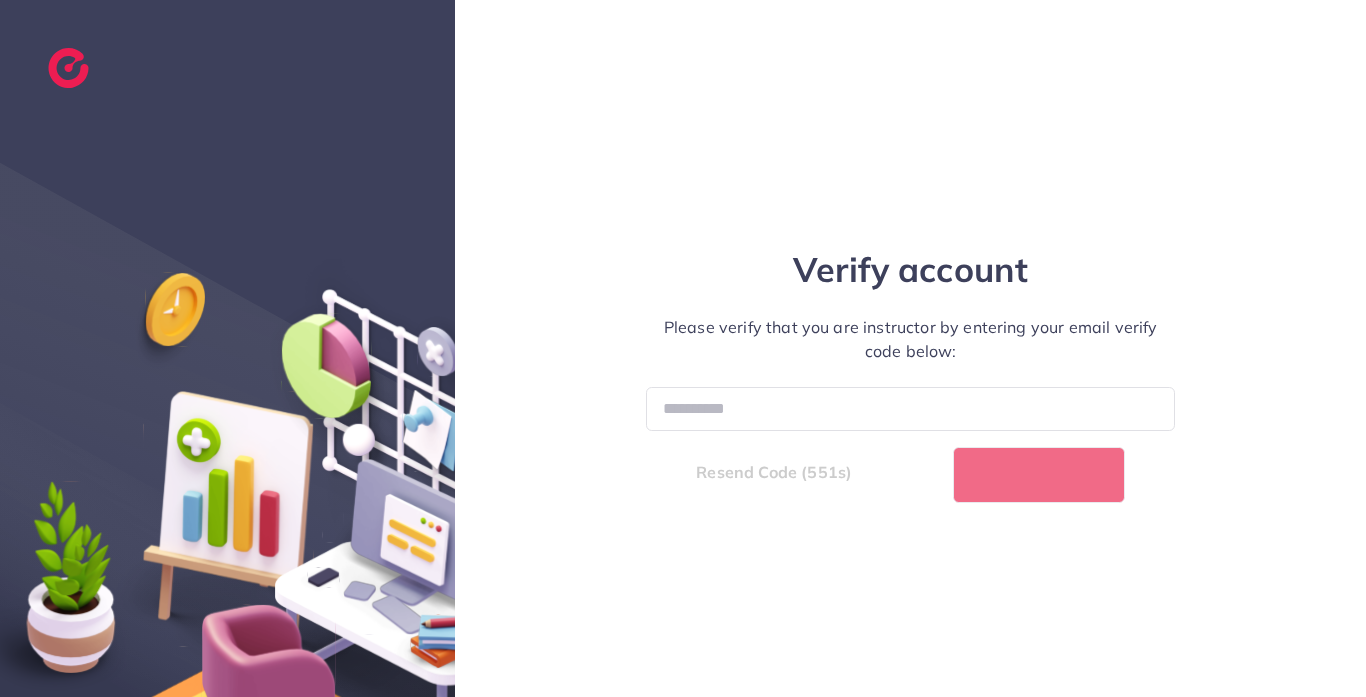 select on "****" 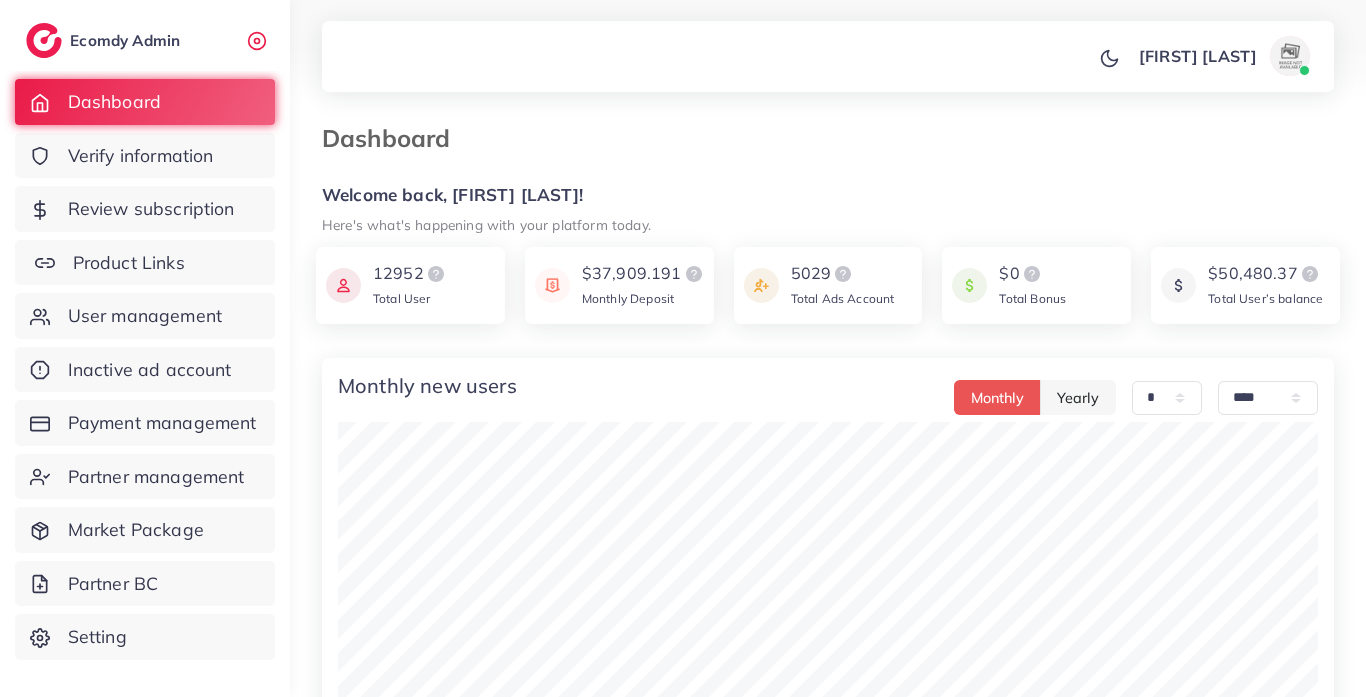 click on "Product Links" at bounding box center (145, 263) 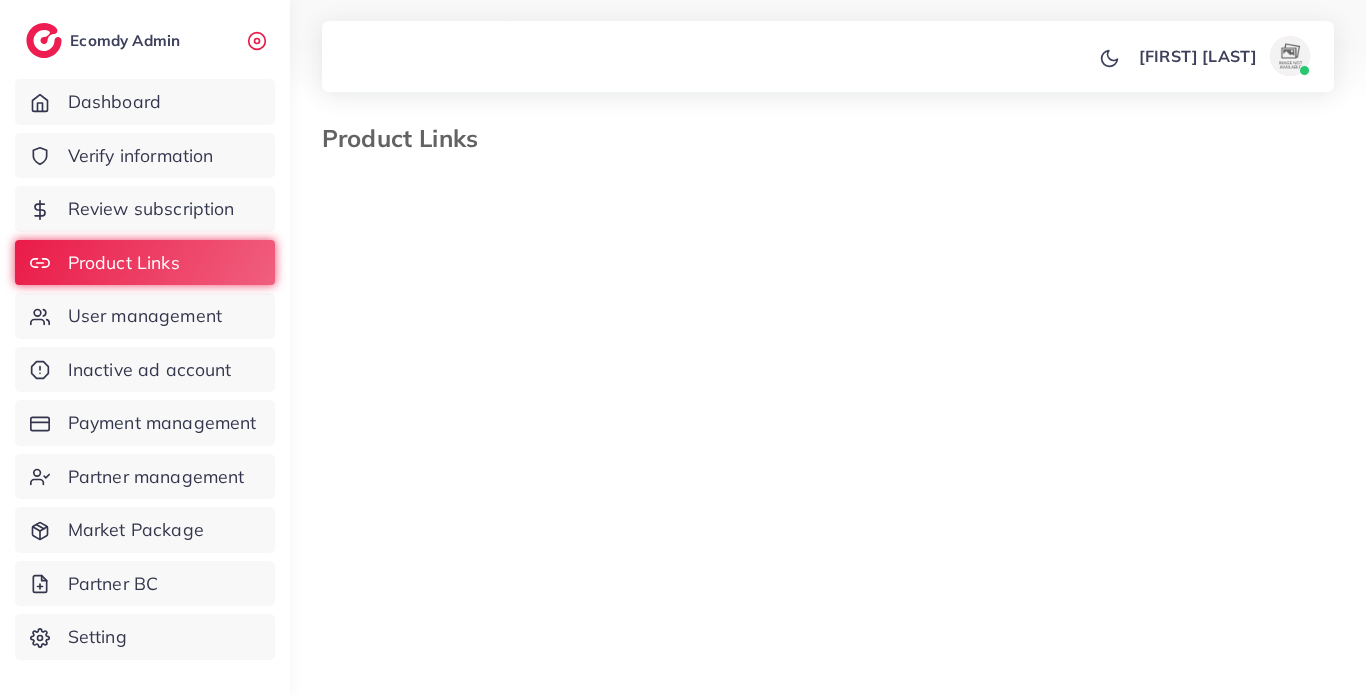 select on "*********" 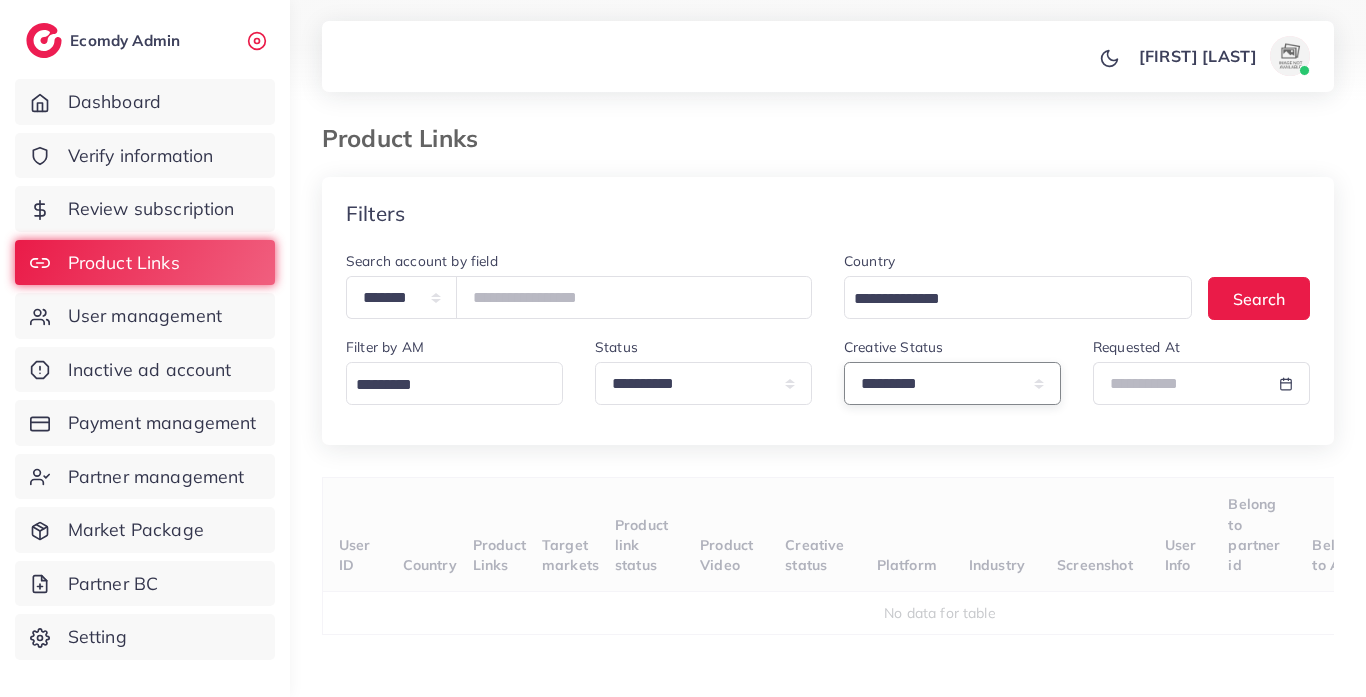 click on "**********" at bounding box center (952, 383) 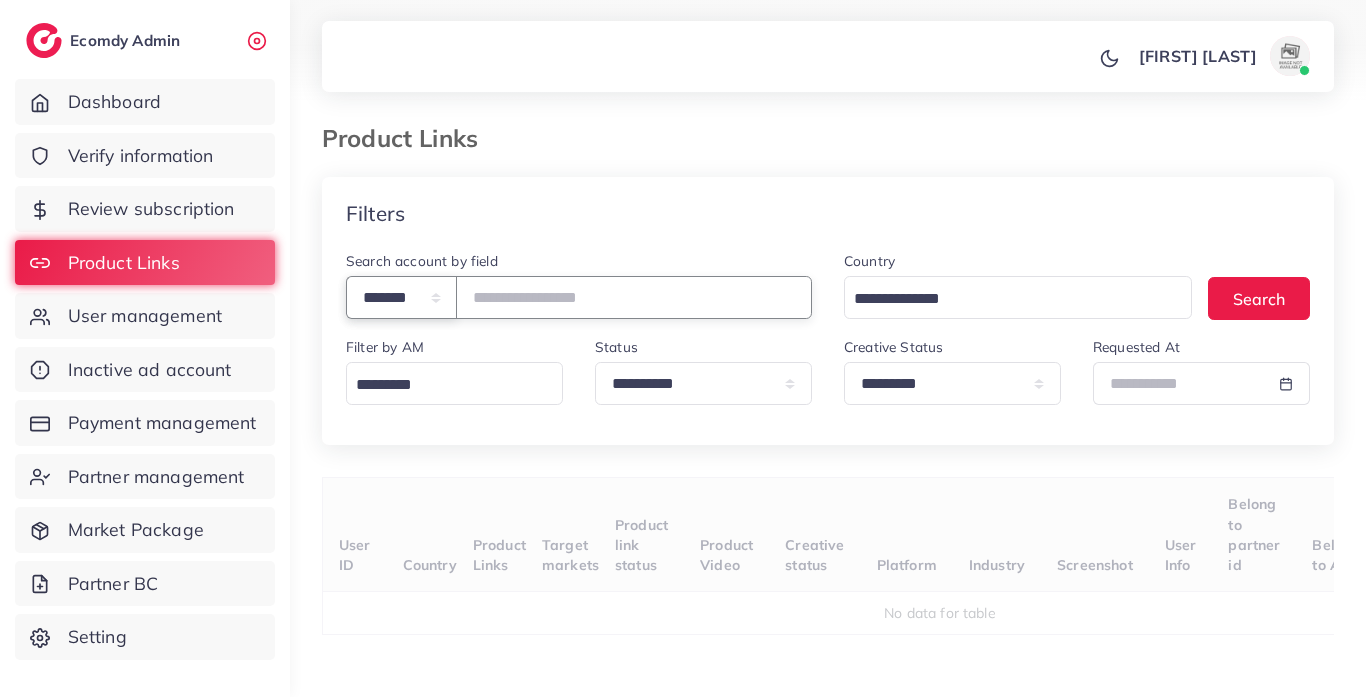 click on "**********" at bounding box center [401, 297] 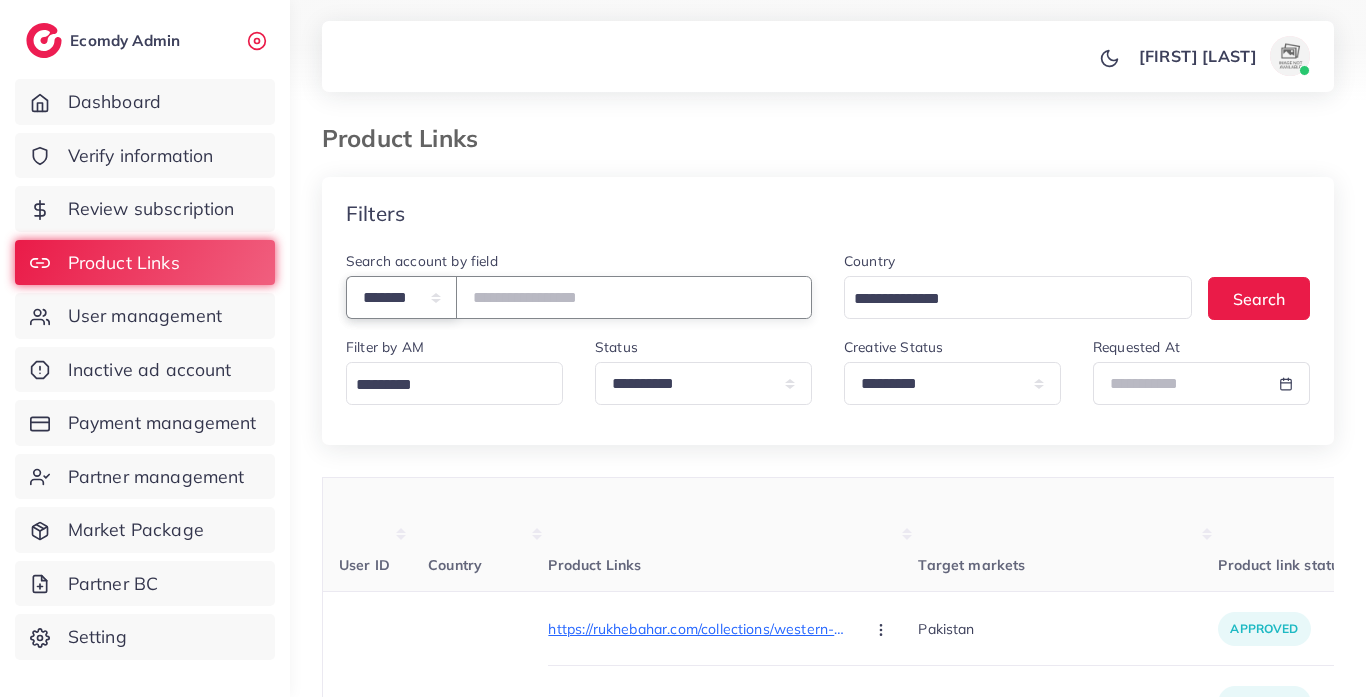 scroll, scrollTop: 179, scrollLeft: 0, axis: vertical 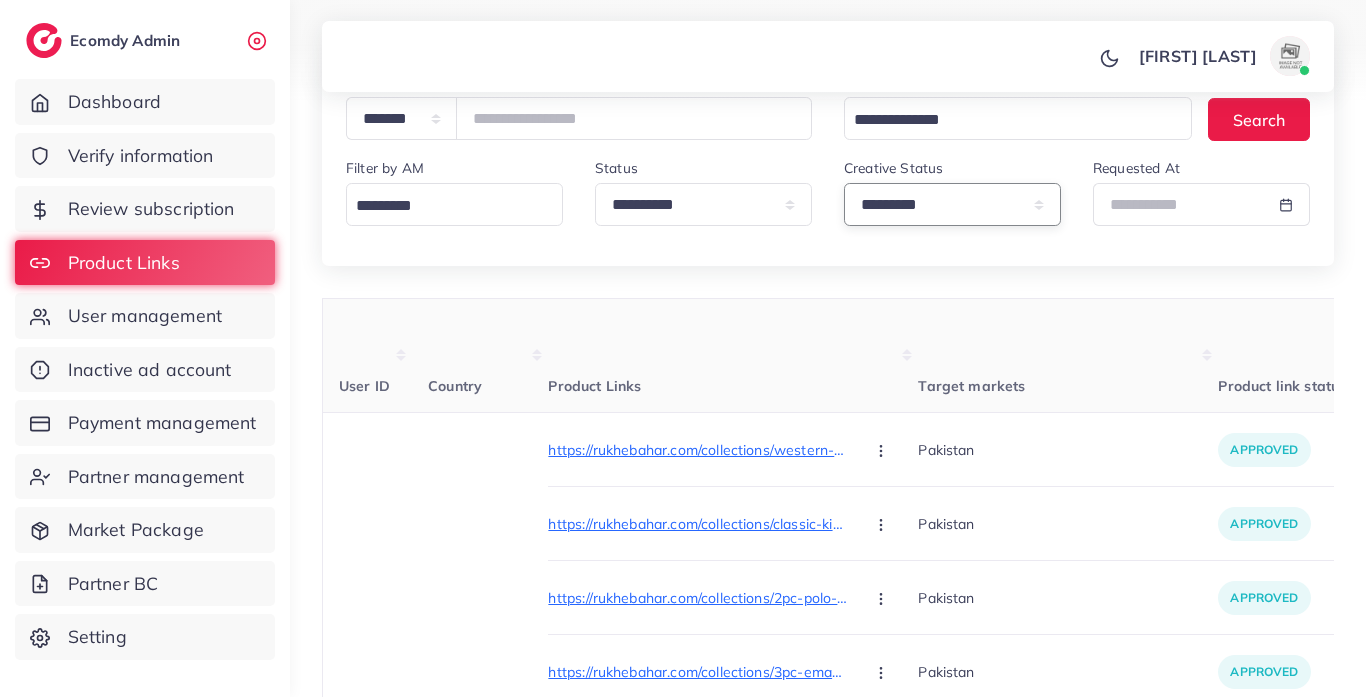 click on "**********" at bounding box center (952, 204) 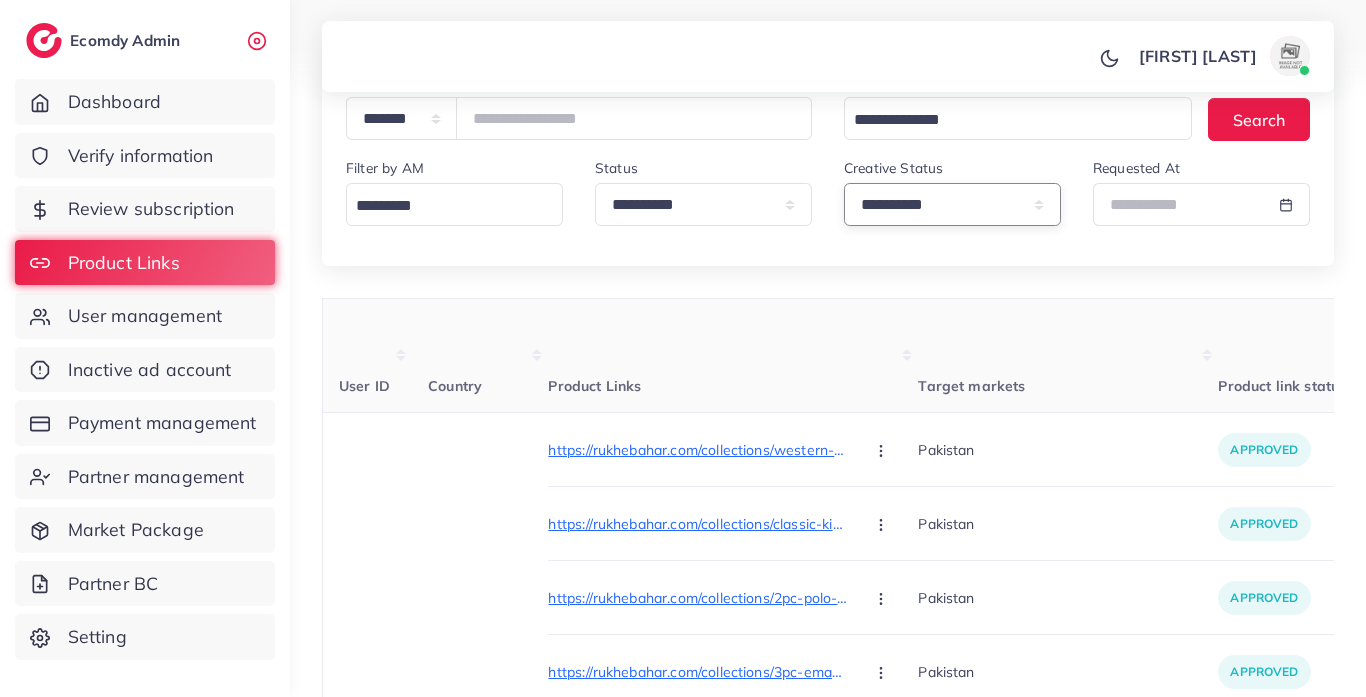 click on "**********" at bounding box center [952, 204] 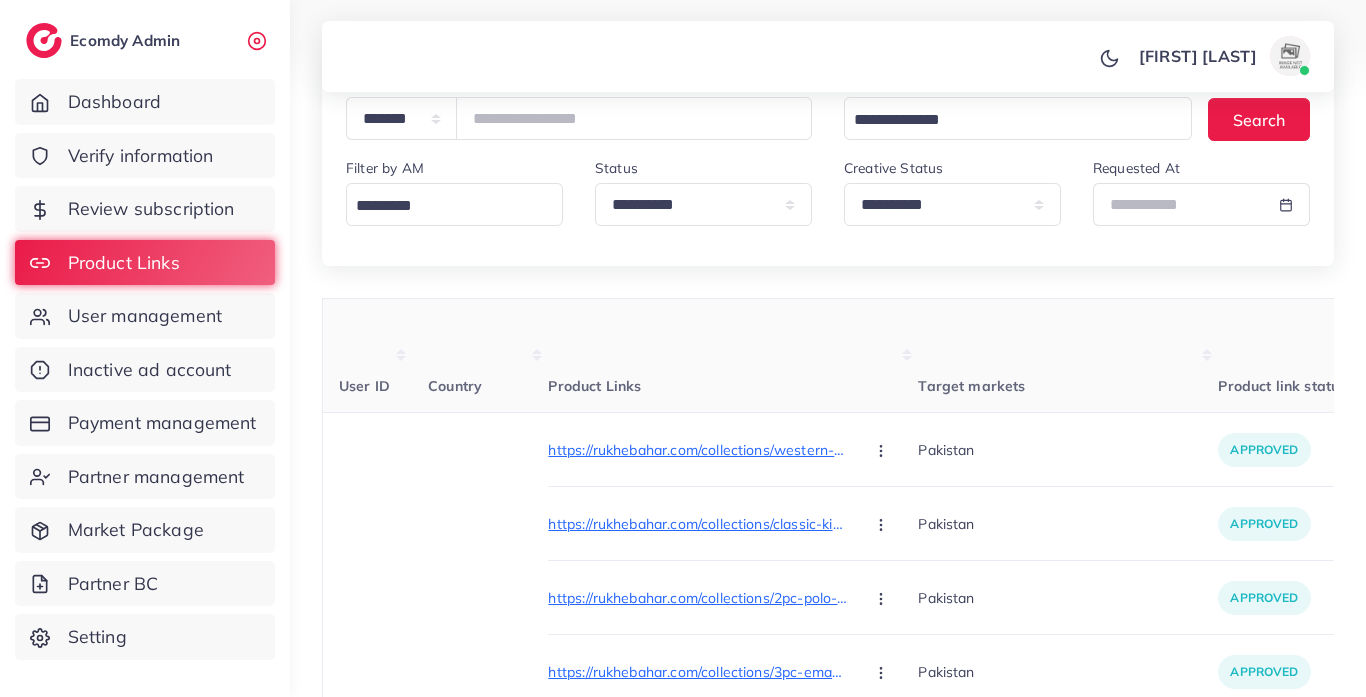 click on "Filter by AM            Loading..." at bounding box center [454, 191] 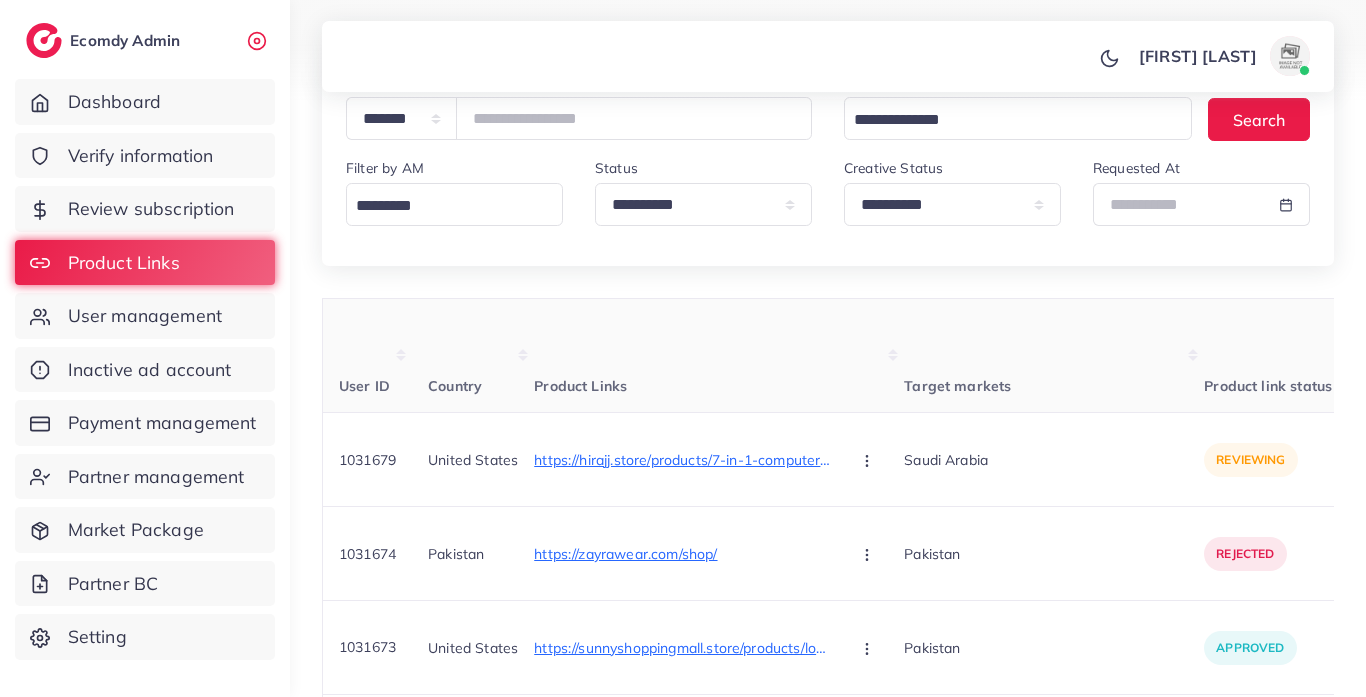 scroll, scrollTop: 95, scrollLeft: 0, axis: vertical 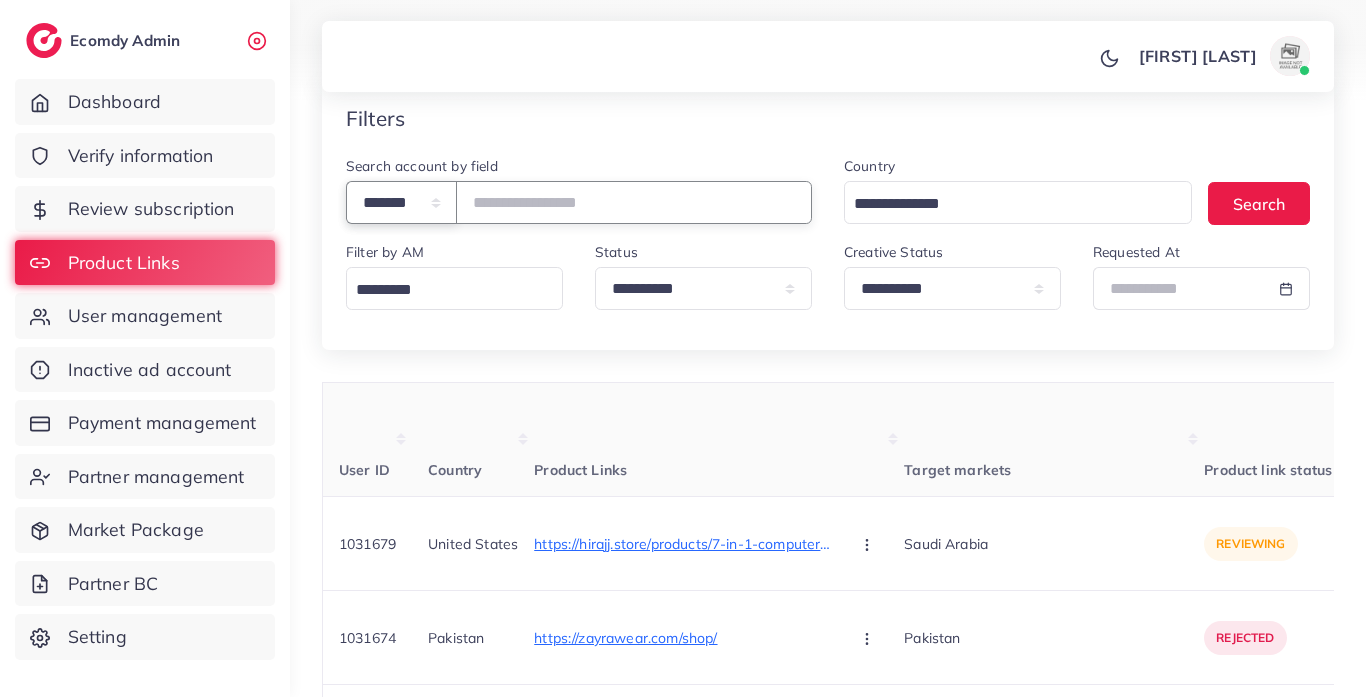 click on "**********" at bounding box center [401, 202] 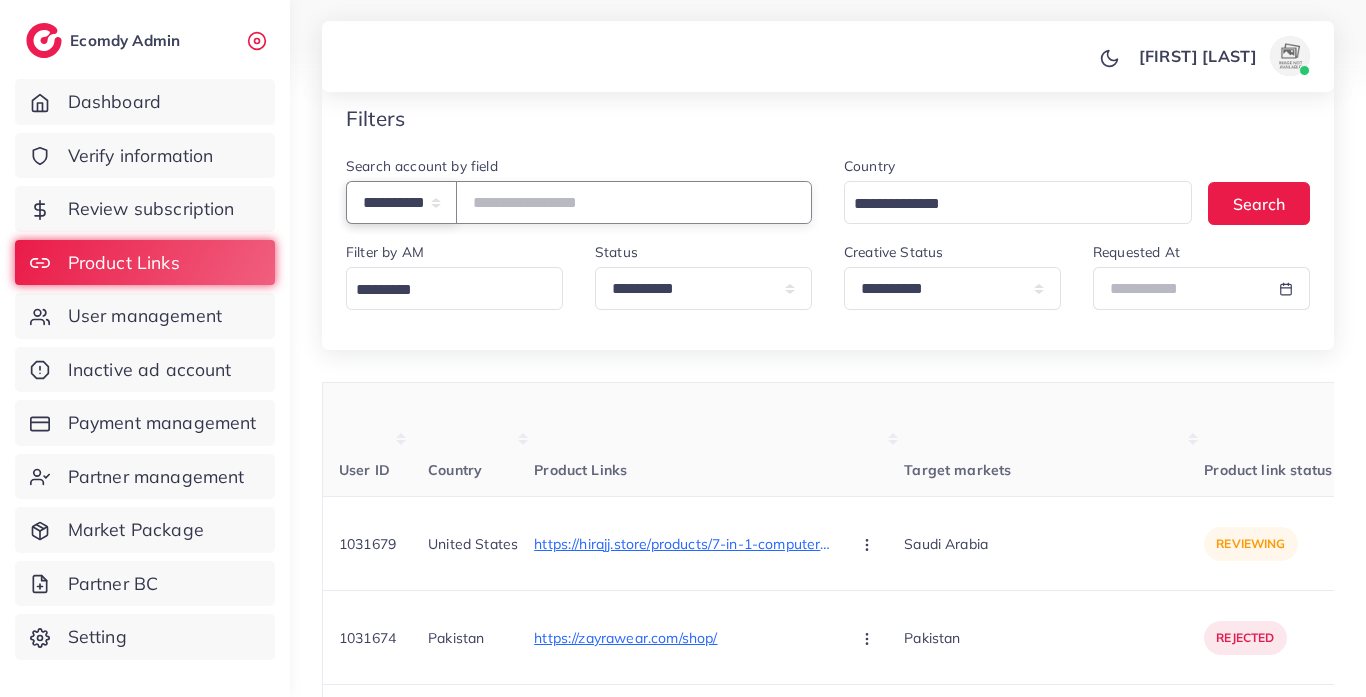 click on "**********" at bounding box center (401, 202) 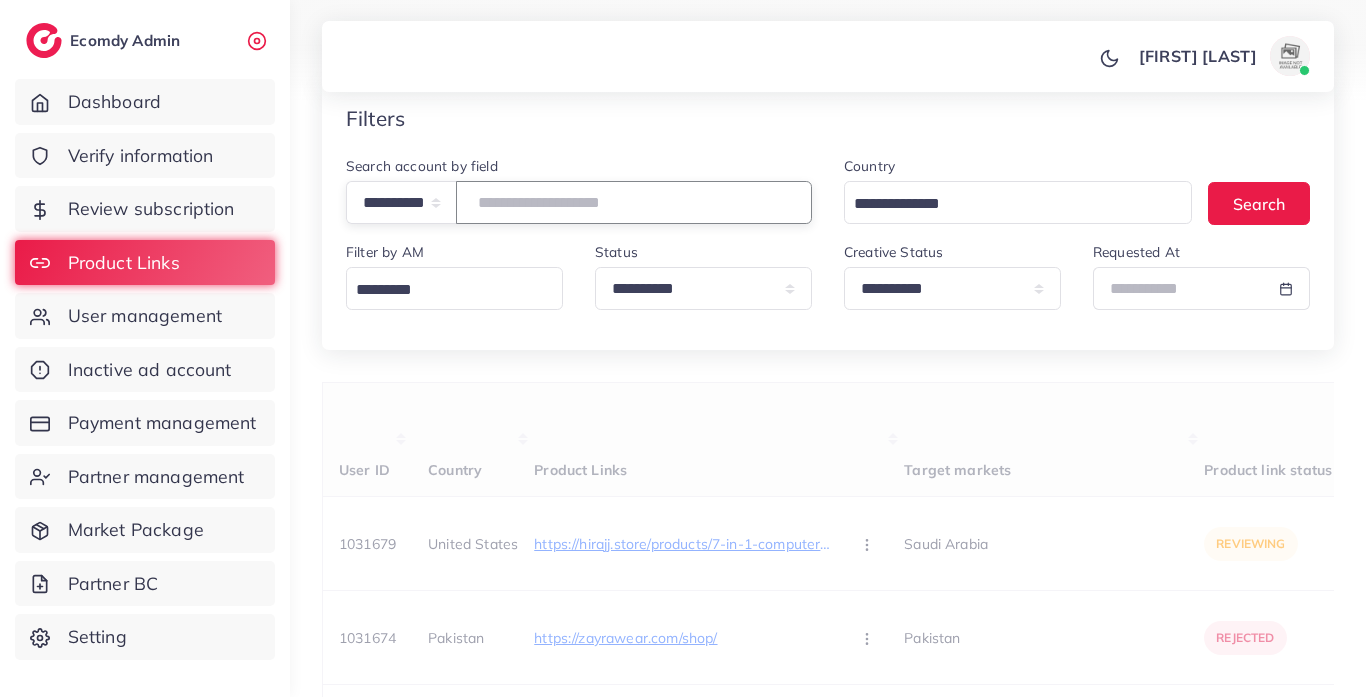 click at bounding box center (634, 202) 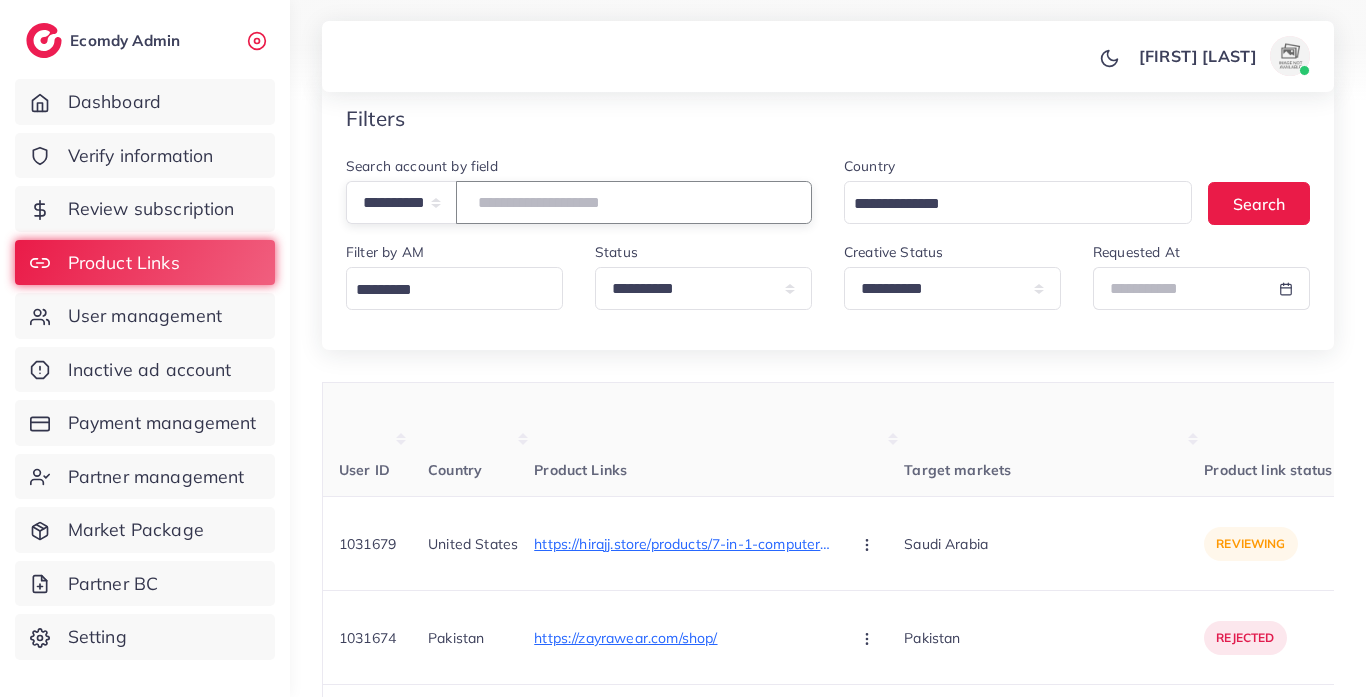 click at bounding box center [634, 202] 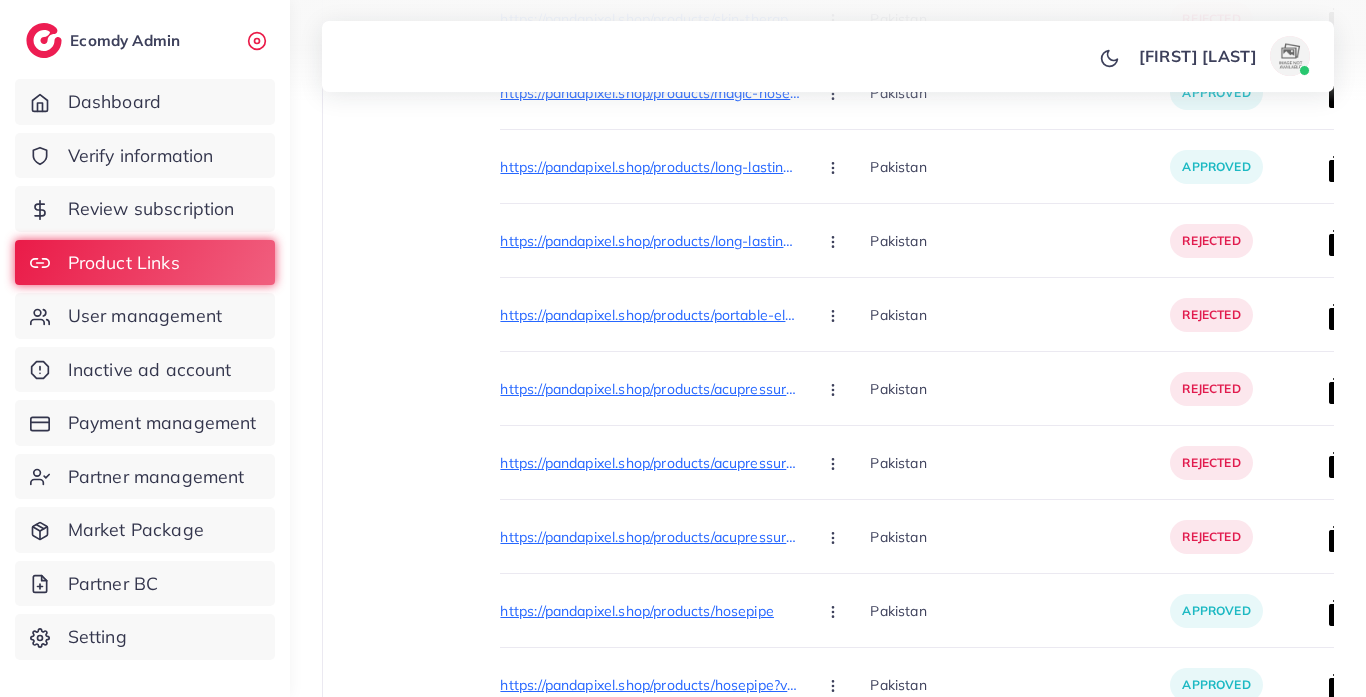 scroll, scrollTop: 1685, scrollLeft: 0, axis: vertical 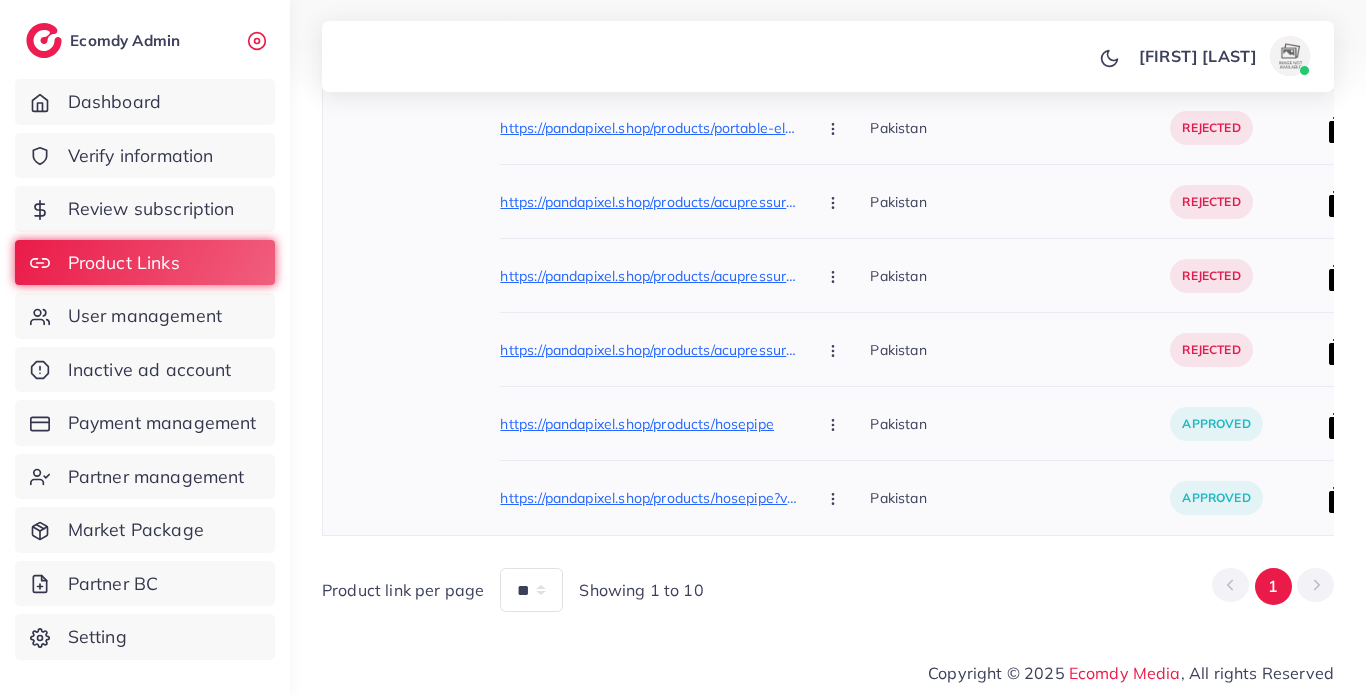 type on "**********" 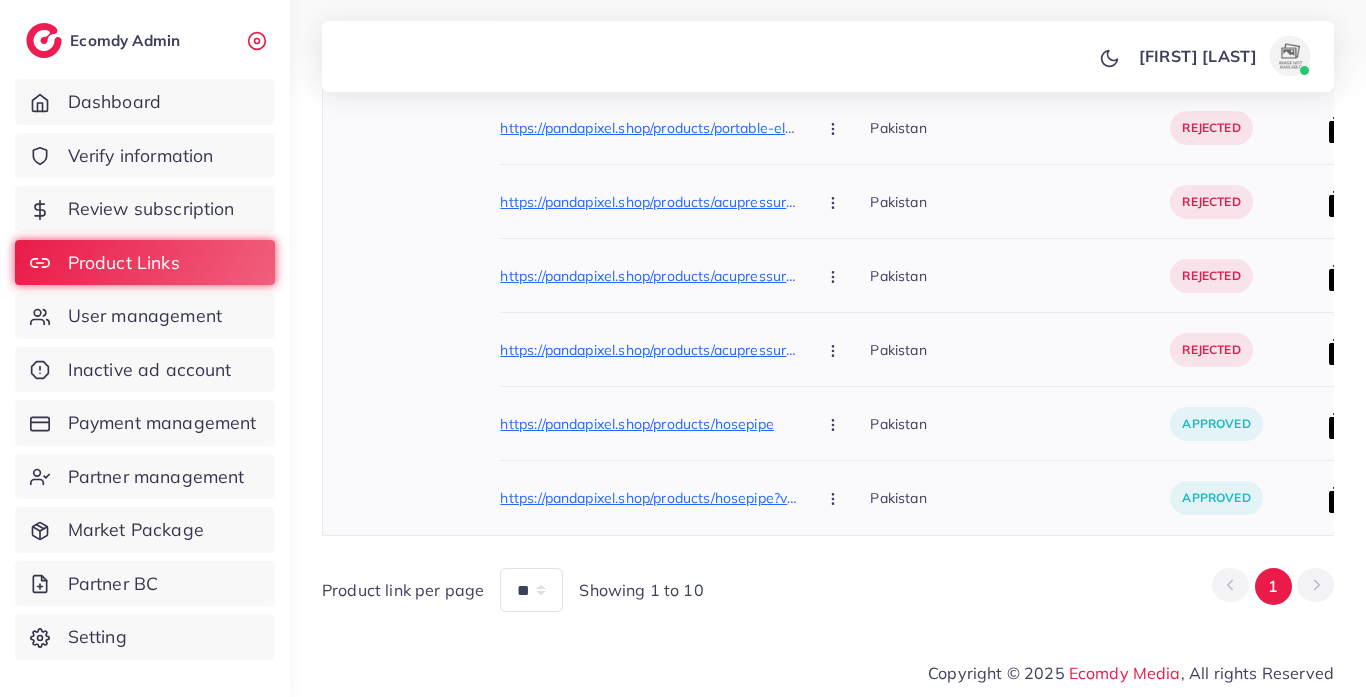drag, startPoint x: 709, startPoint y: 530, endPoint x: 818, endPoint y: 530, distance: 109 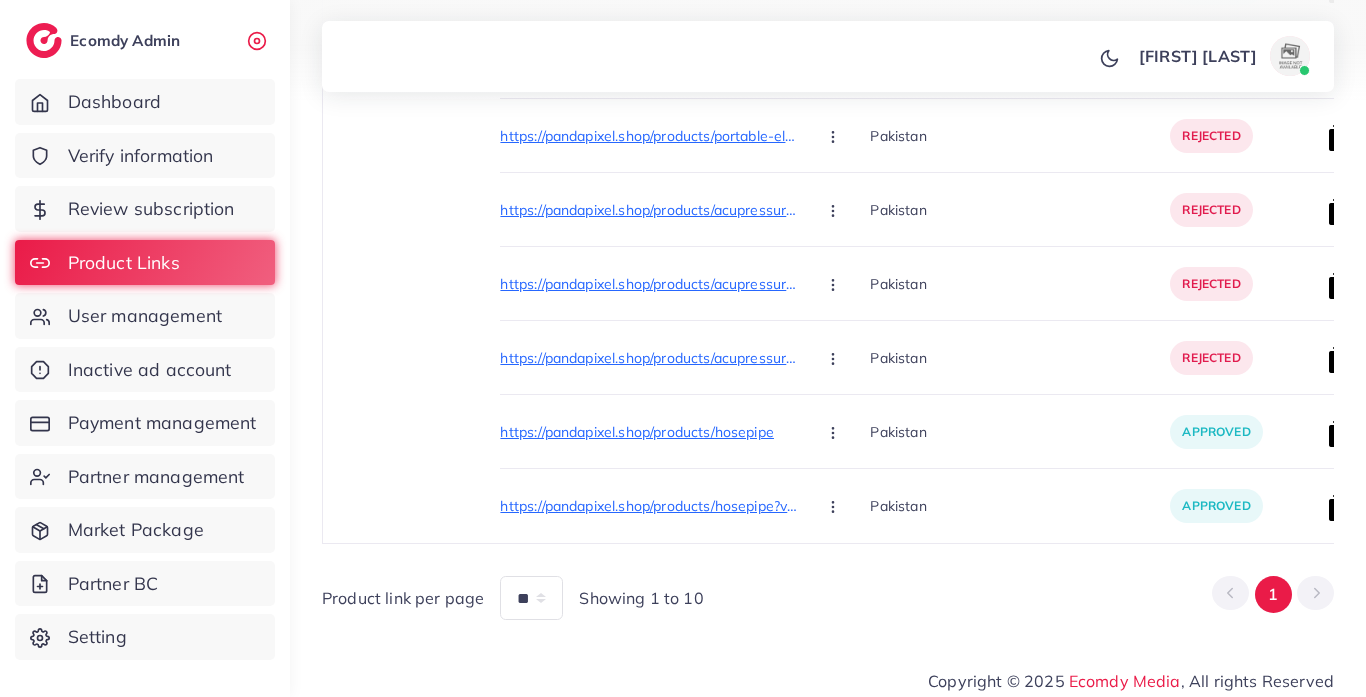 scroll, scrollTop: 1675, scrollLeft: 0, axis: vertical 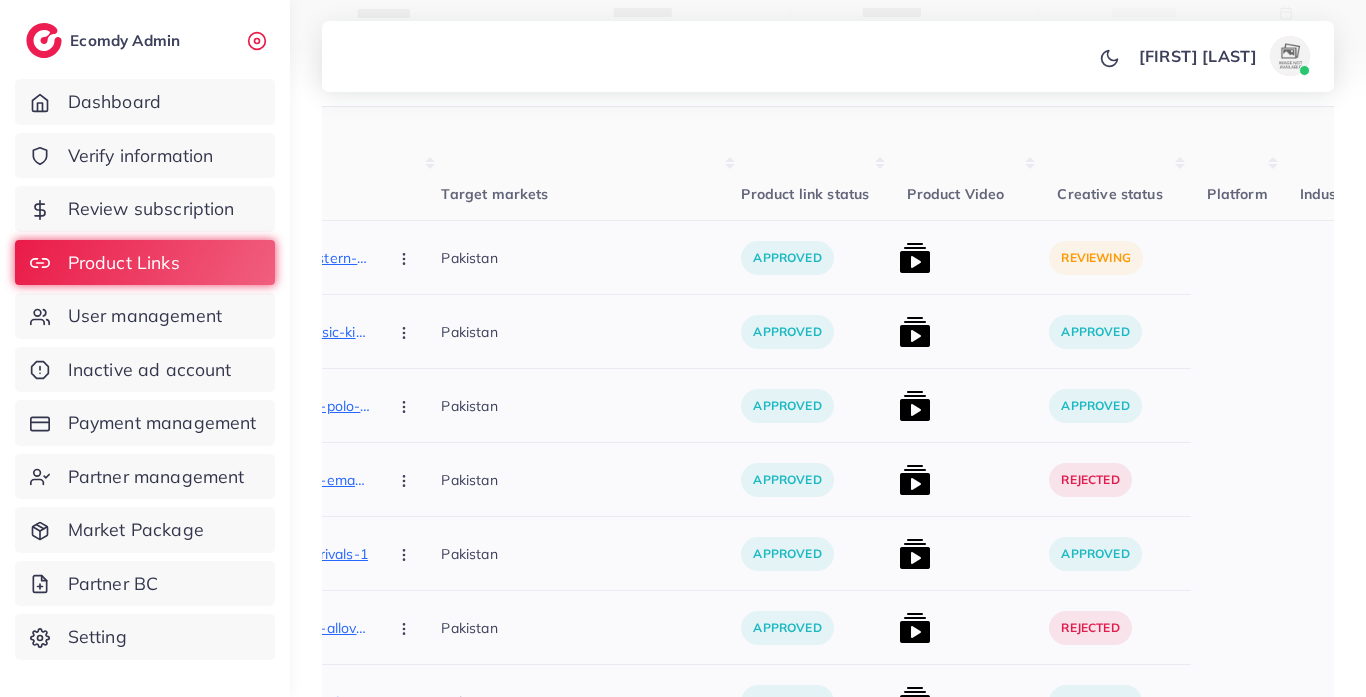 click at bounding box center (915, 258) 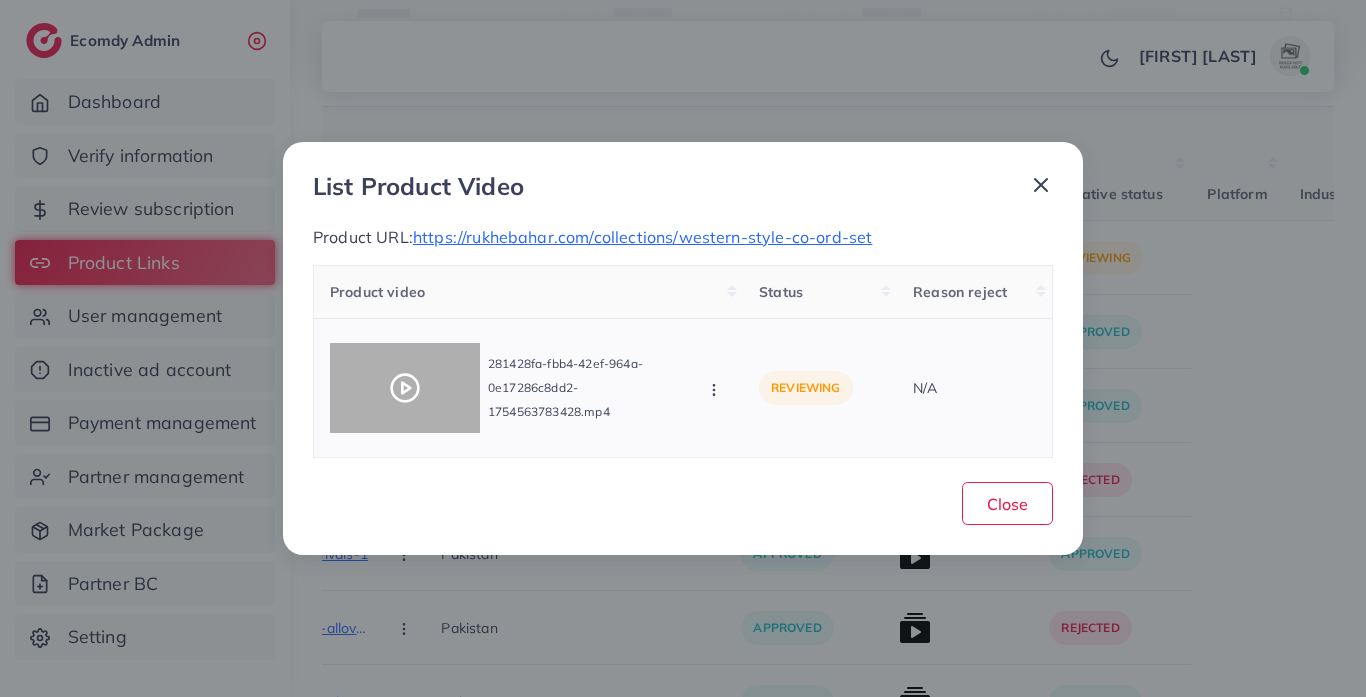 click at bounding box center [405, 388] 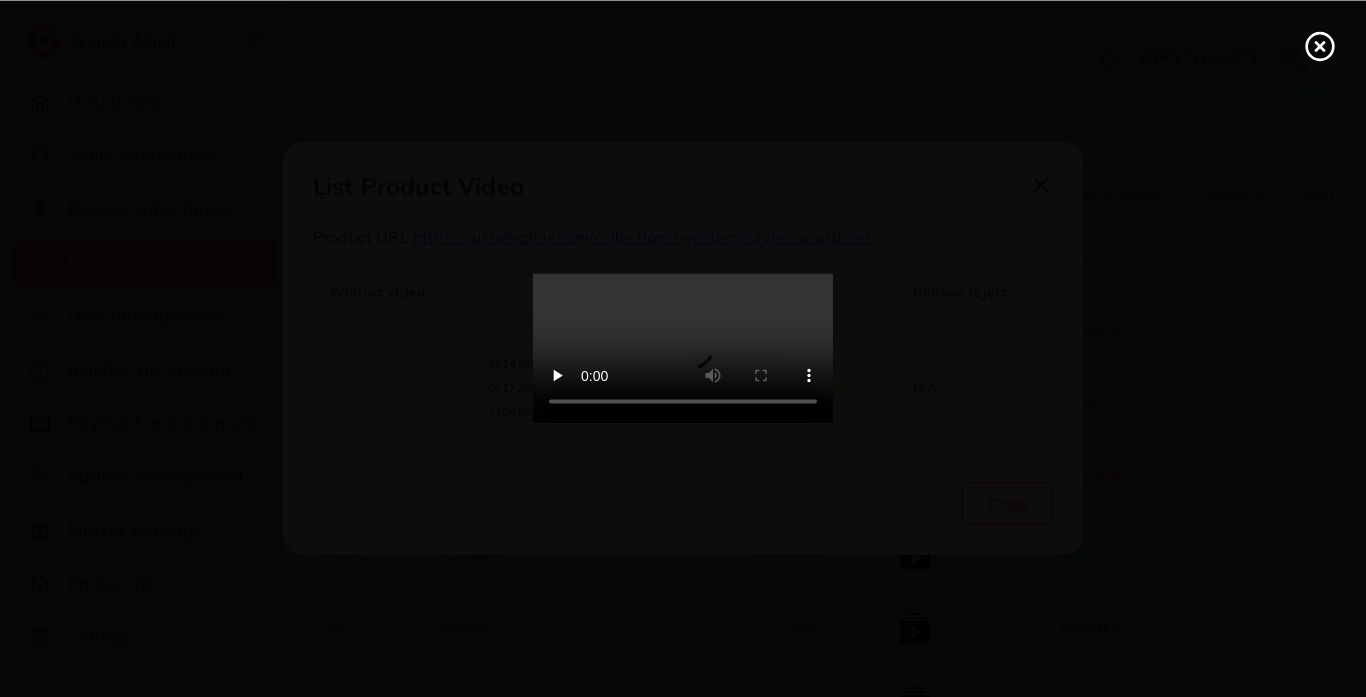 click at bounding box center (683, 349) 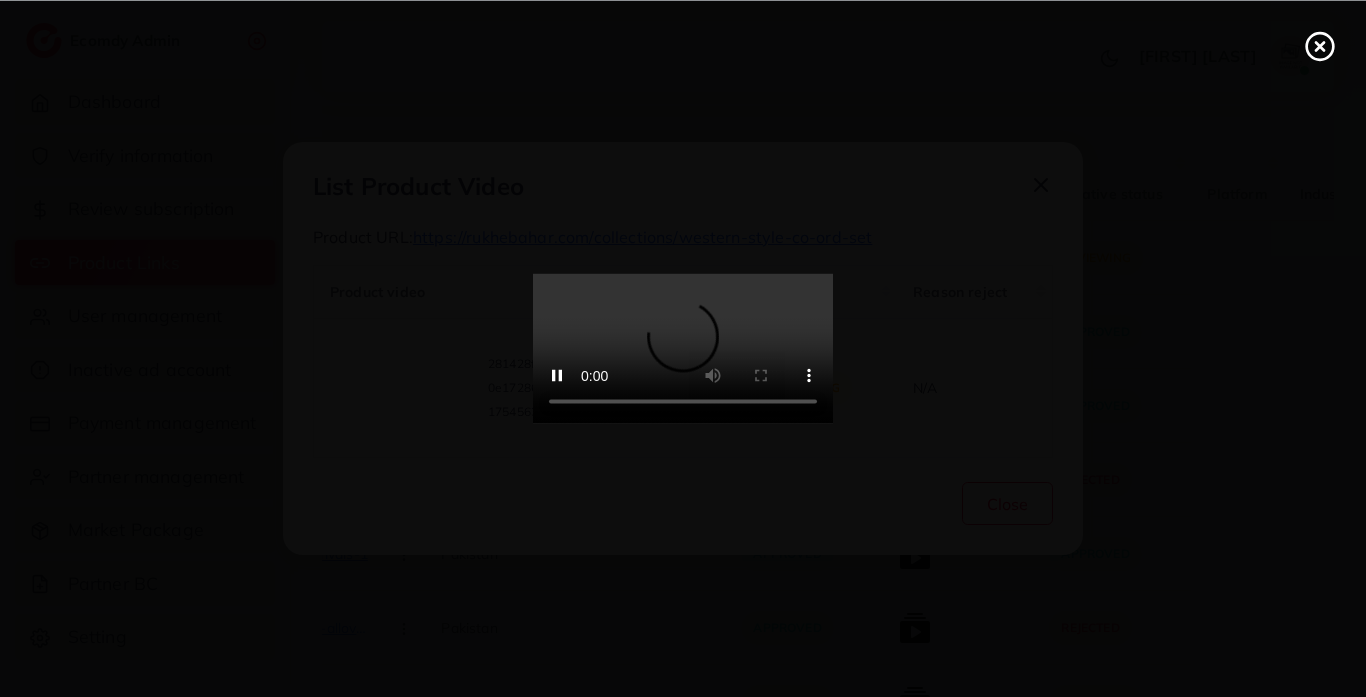 click at bounding box center (683, 349) 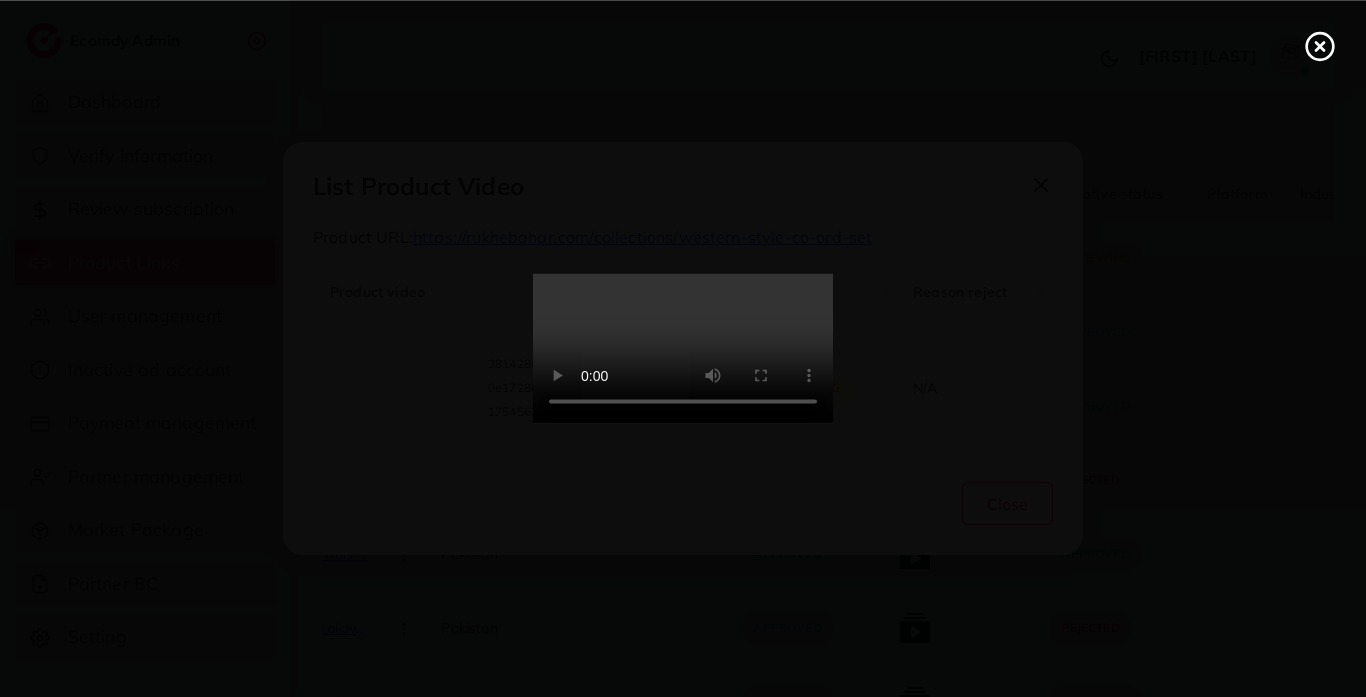 click 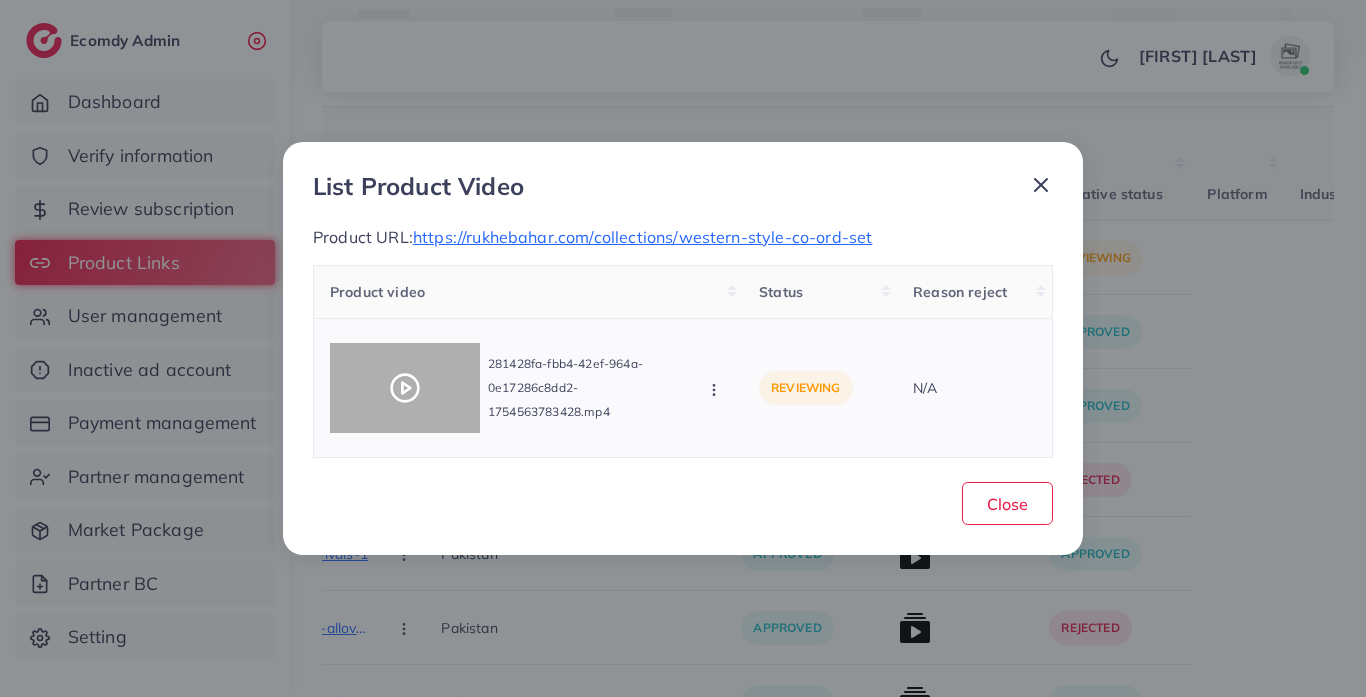 click at bounding box center (405, 388) 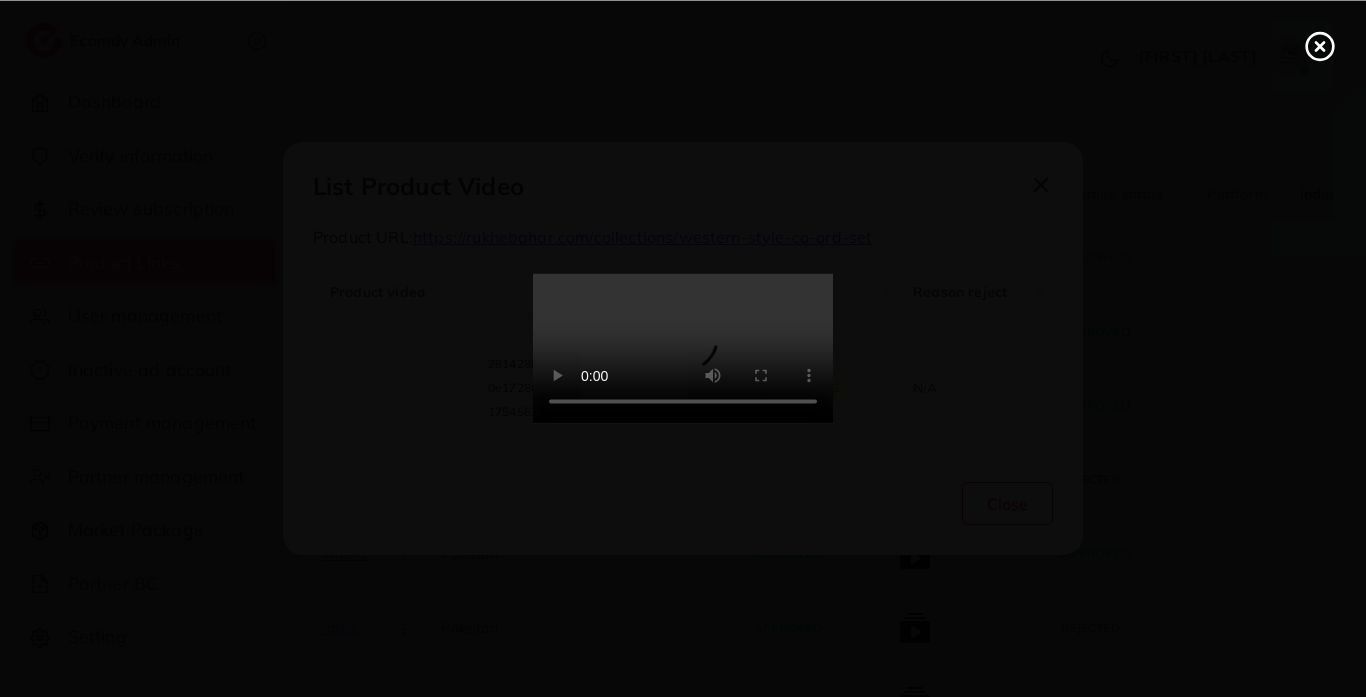 click at bounding box center (683, 349) 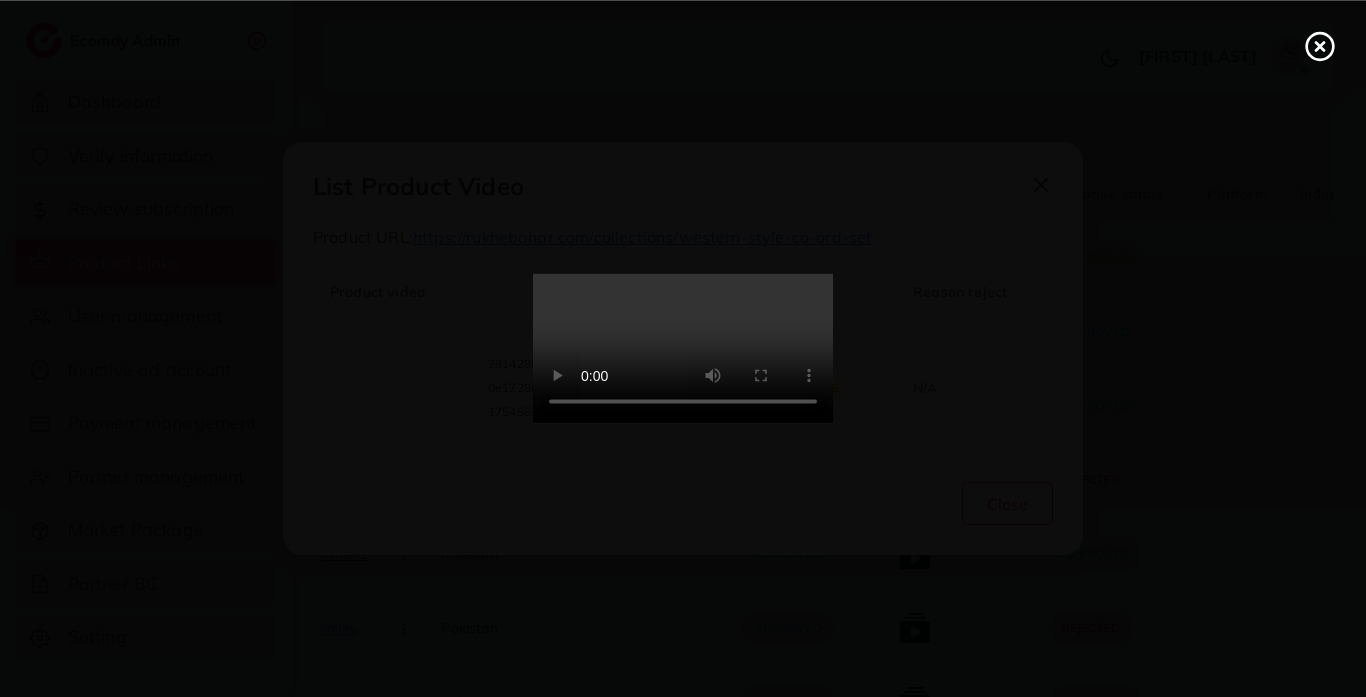 click at bounding box center [683, 349] 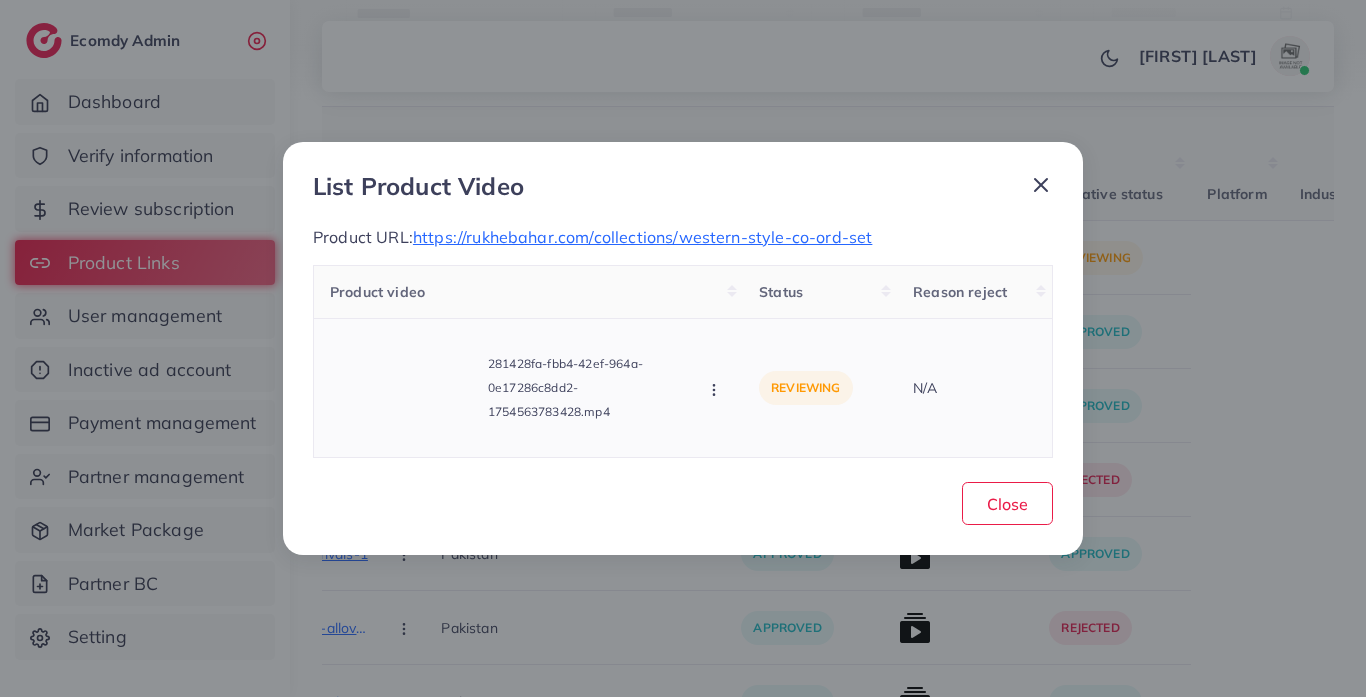 click 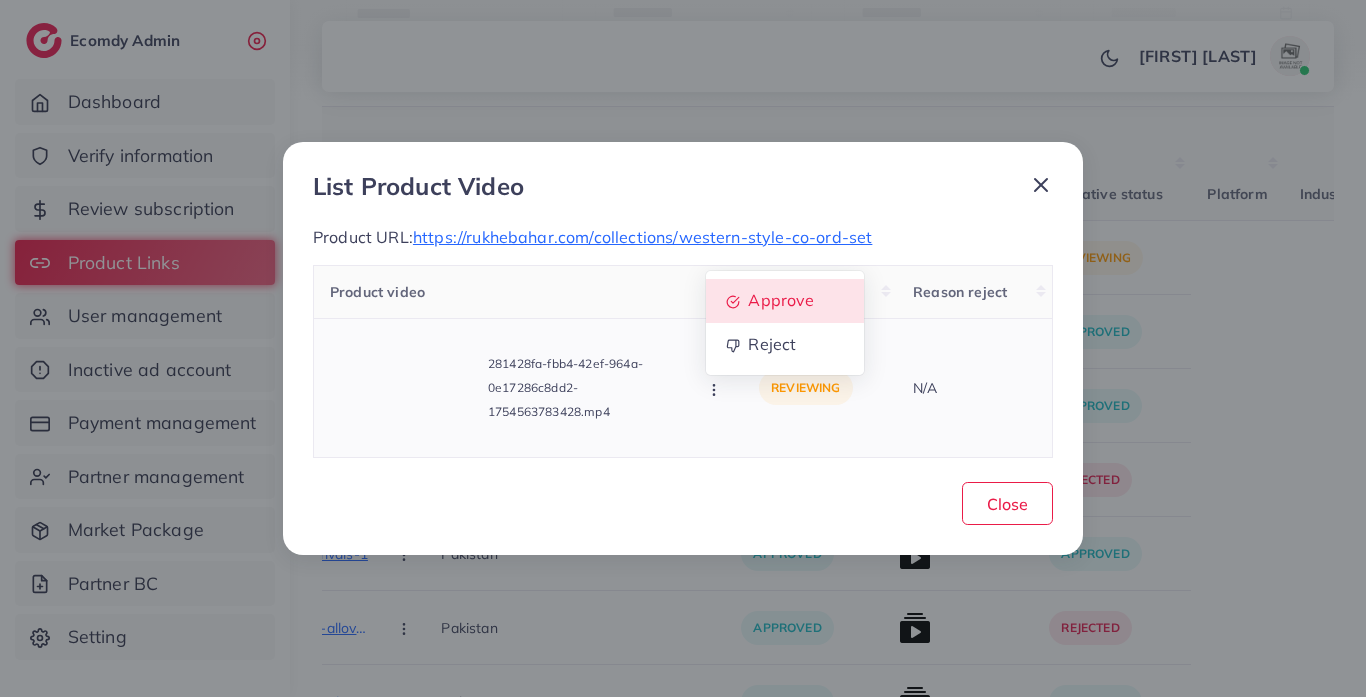click 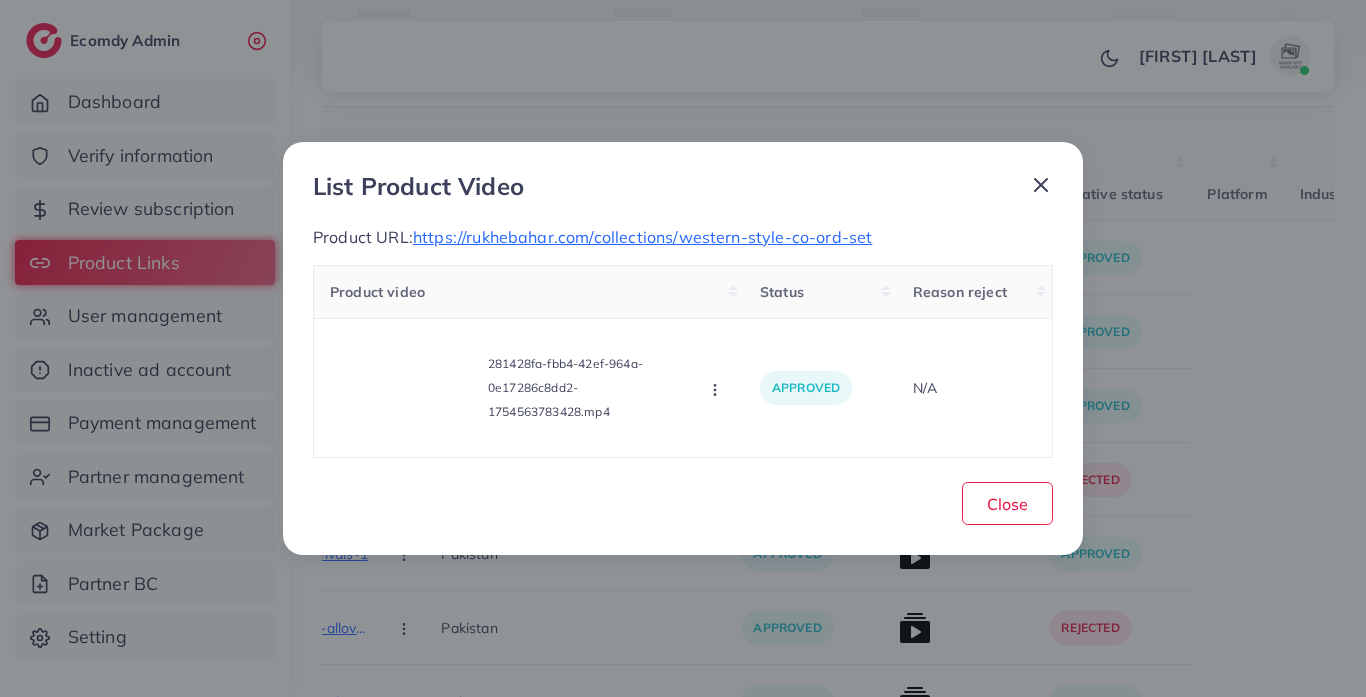 click 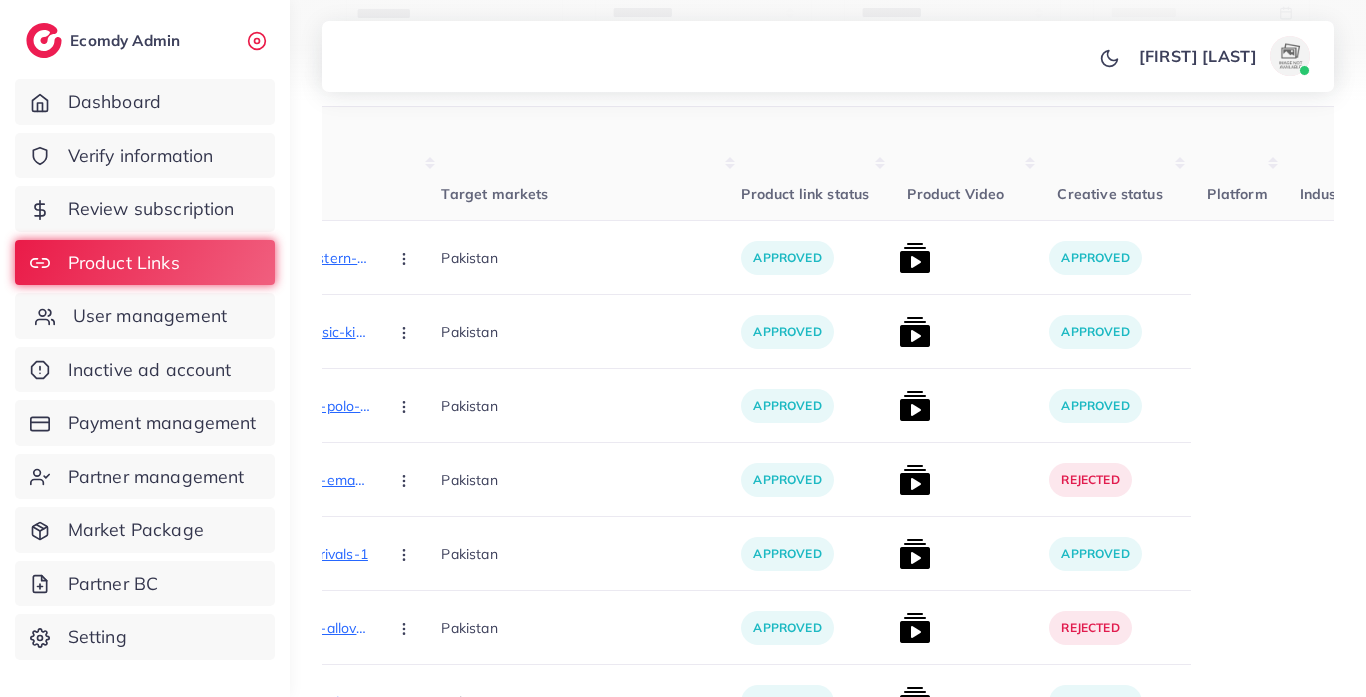 click on "User management" at bounding box center (145, 316) 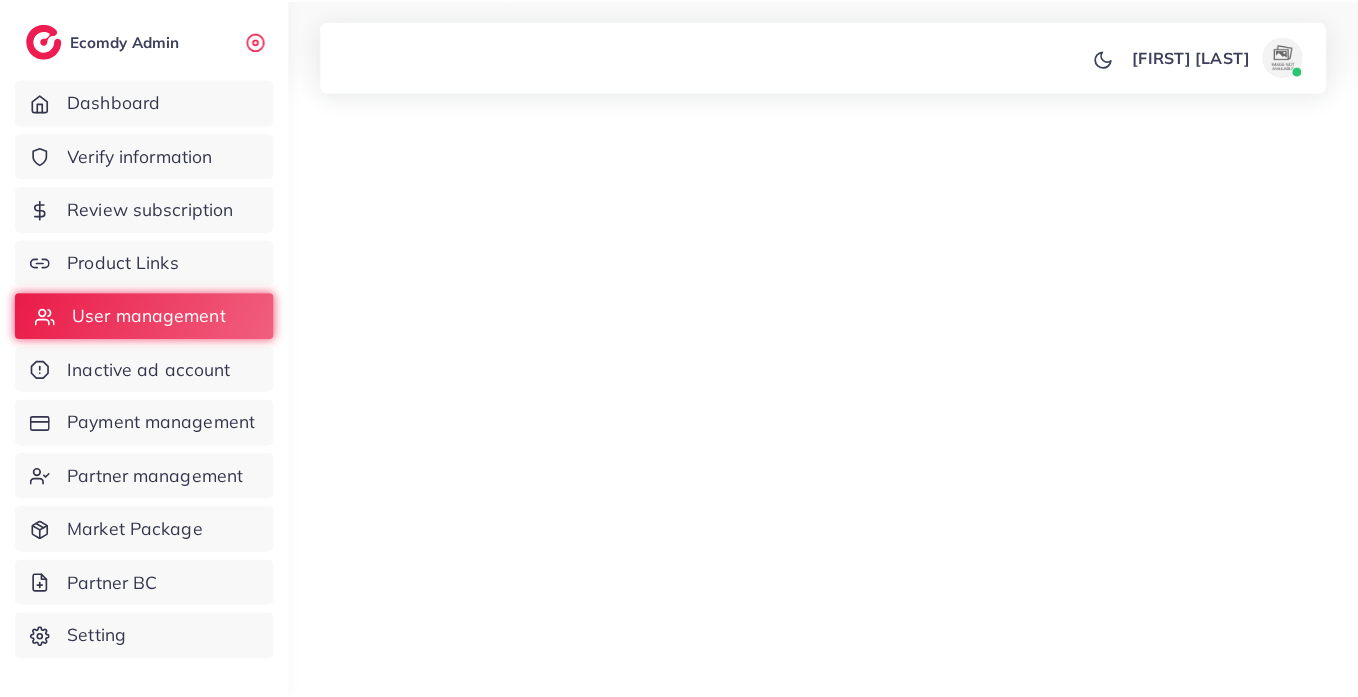 scroll, scrollTop: 0, scrollLeft: 0, axis: both 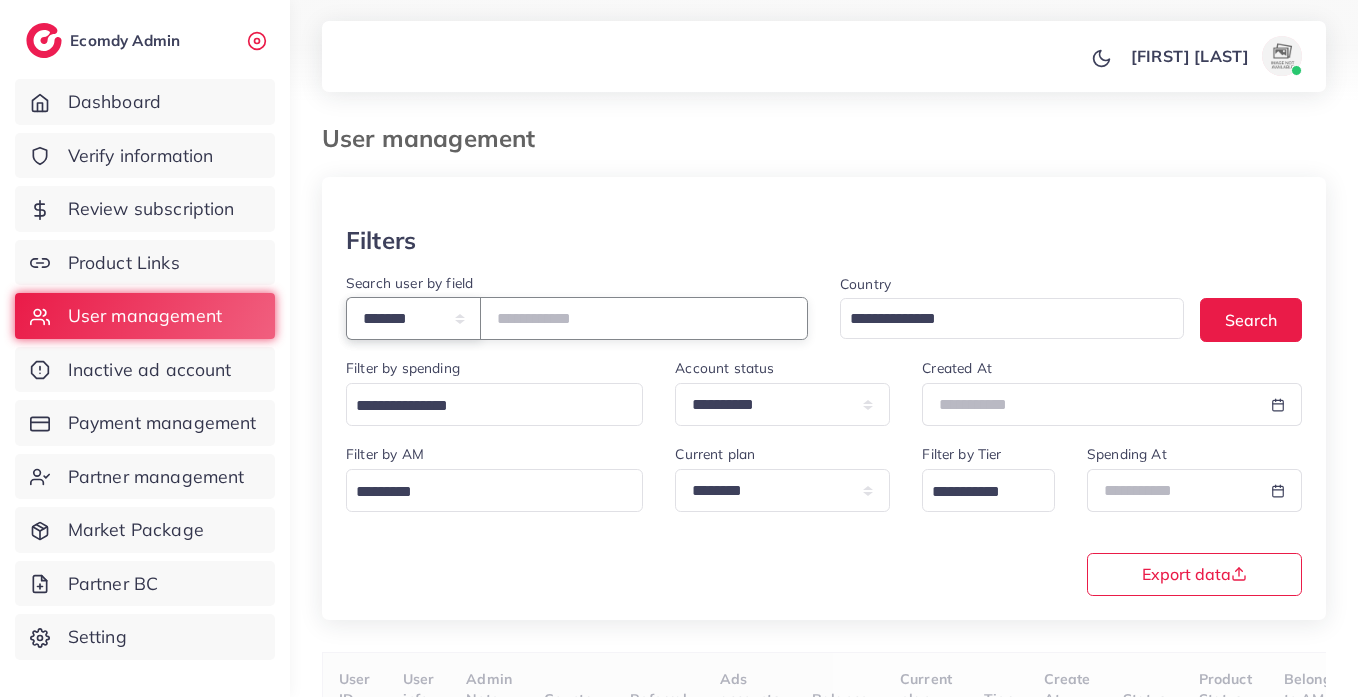 click on "**********" at bounding box center (413, 318) 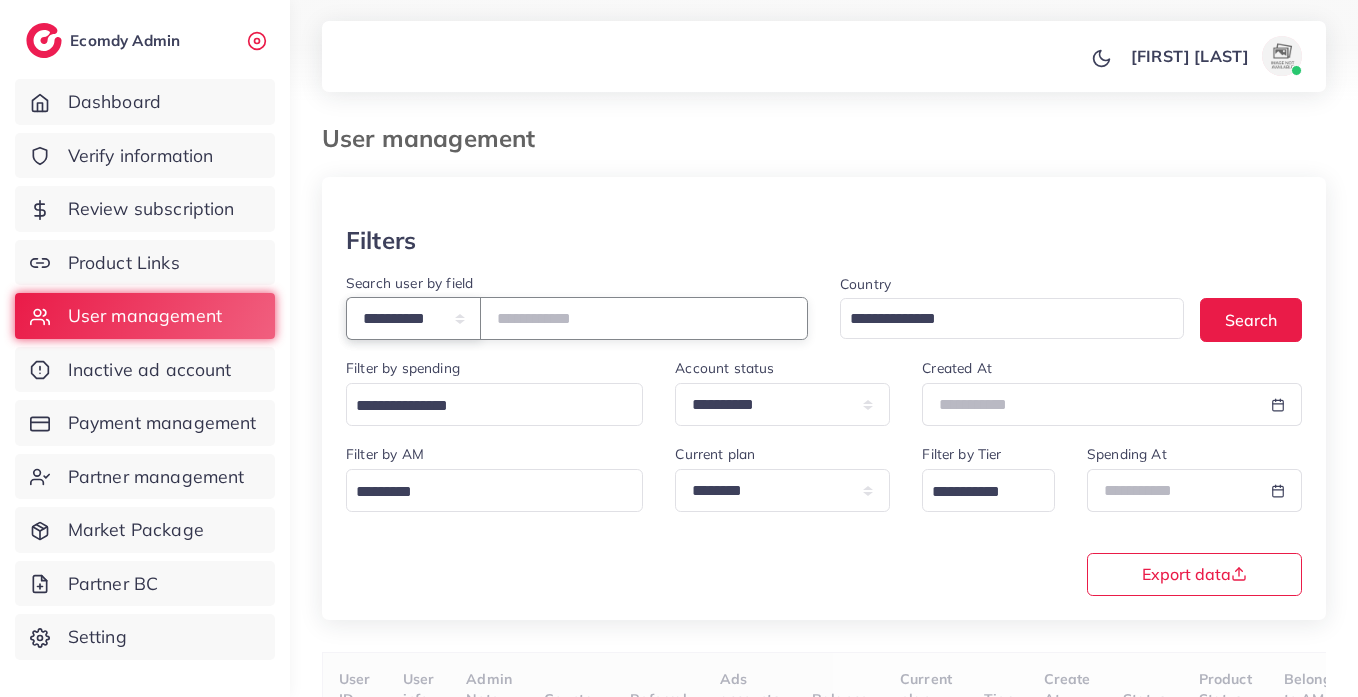 click on "**********" at bounding box center [413, 318] 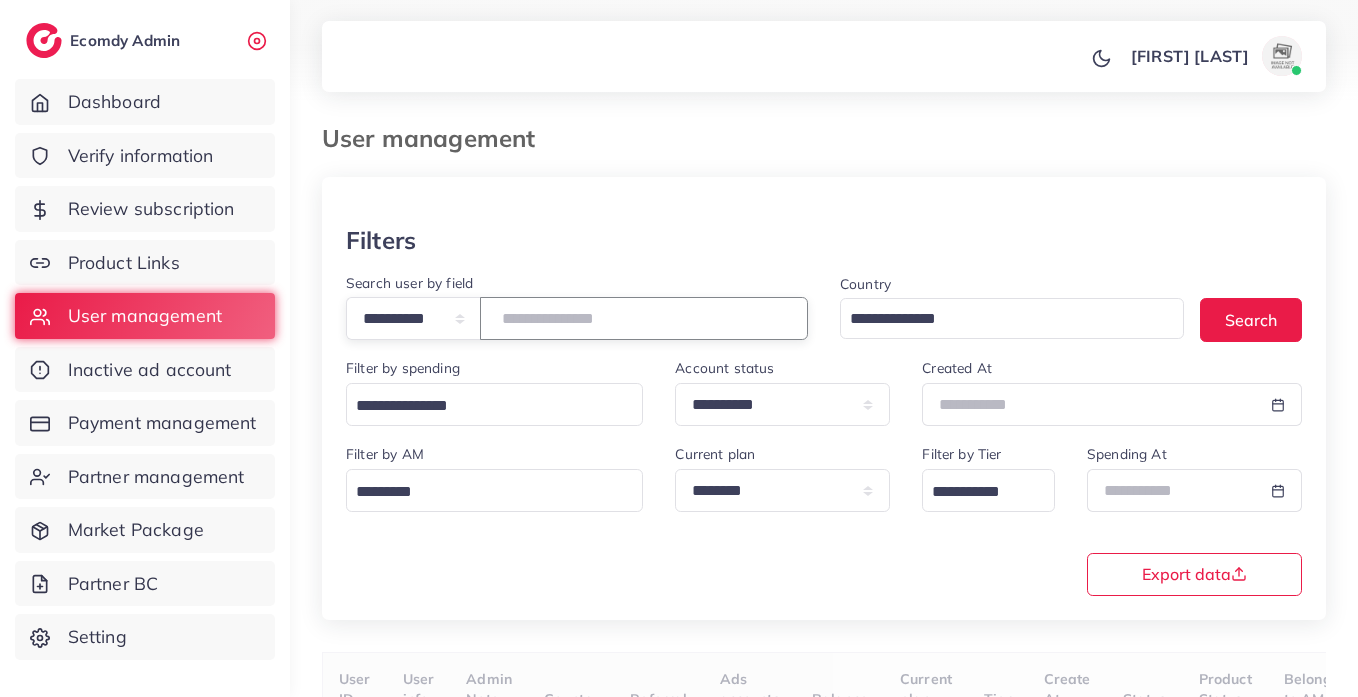 click at bounding box center (644, 318) 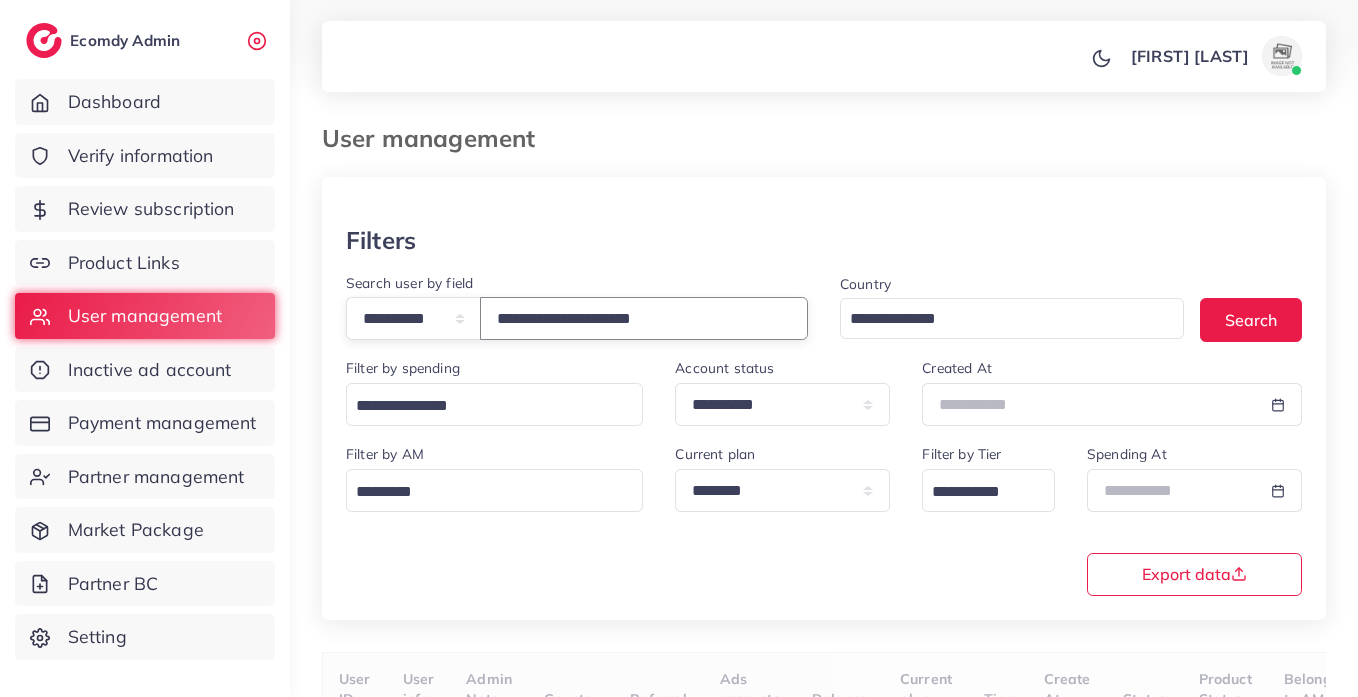 type on "**********" 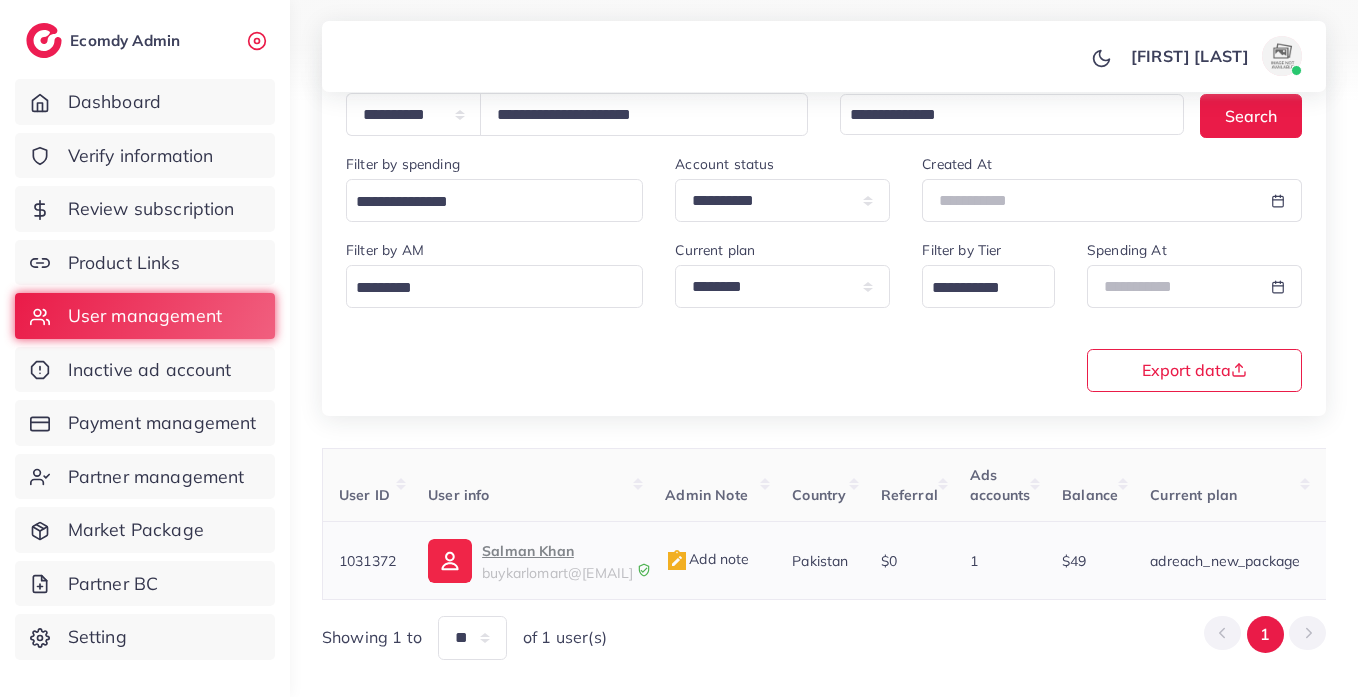 scroll, scrollTop: 260, scrollLeft: 0, axis: vertical 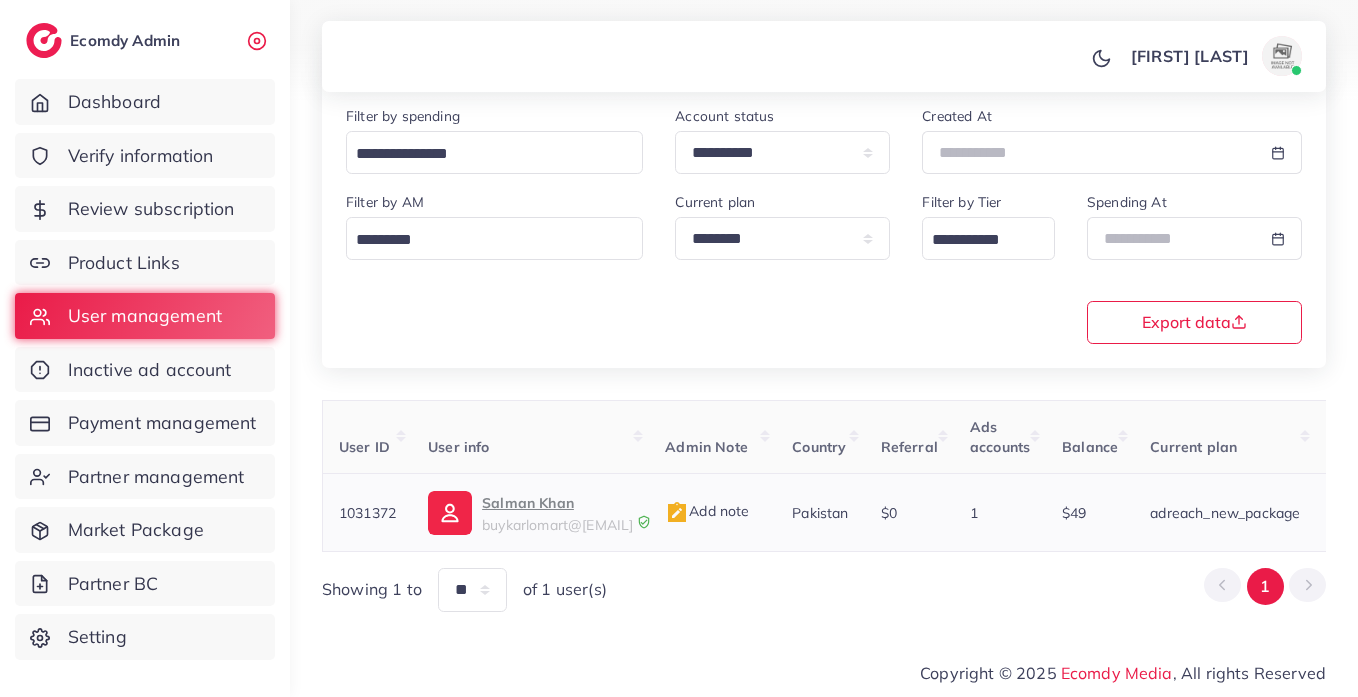 click on "Salman Khan" at bounding box center [557, 503] 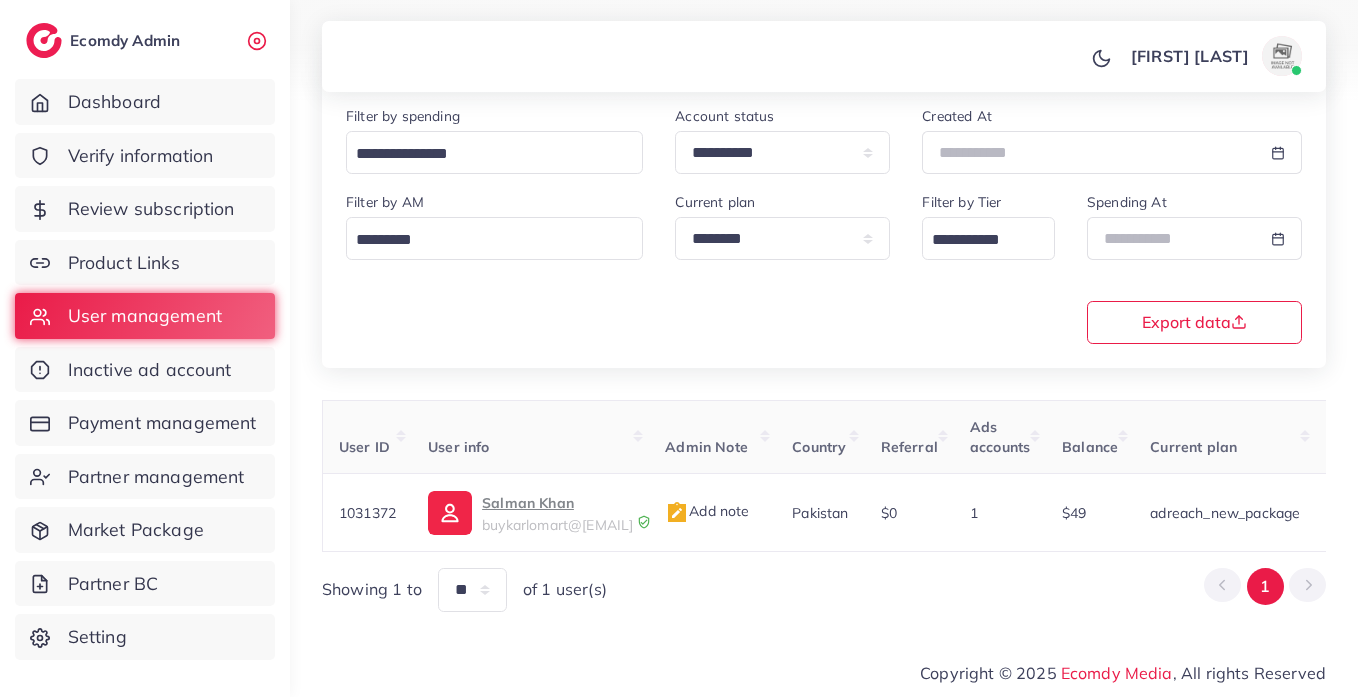 scroll, scrollTop: 0, scrollLeft: 688, axis: horizontal 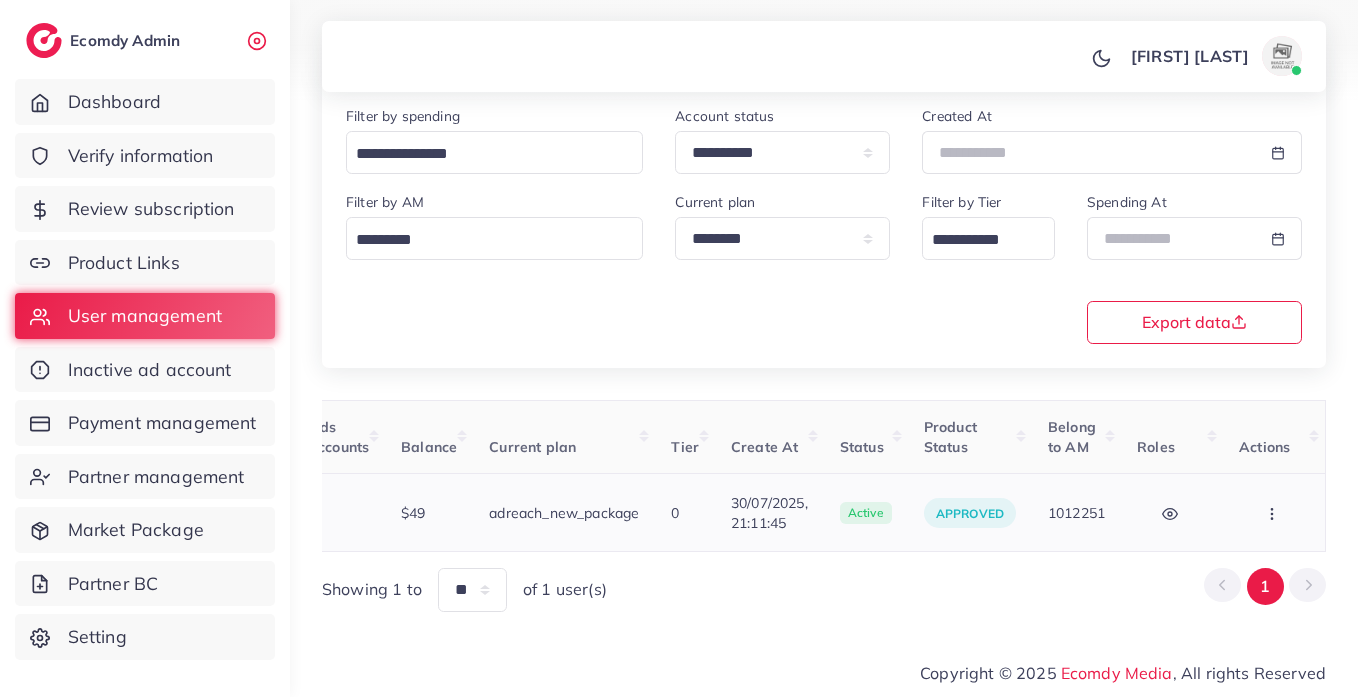 click at bounding box center (1274, 512) 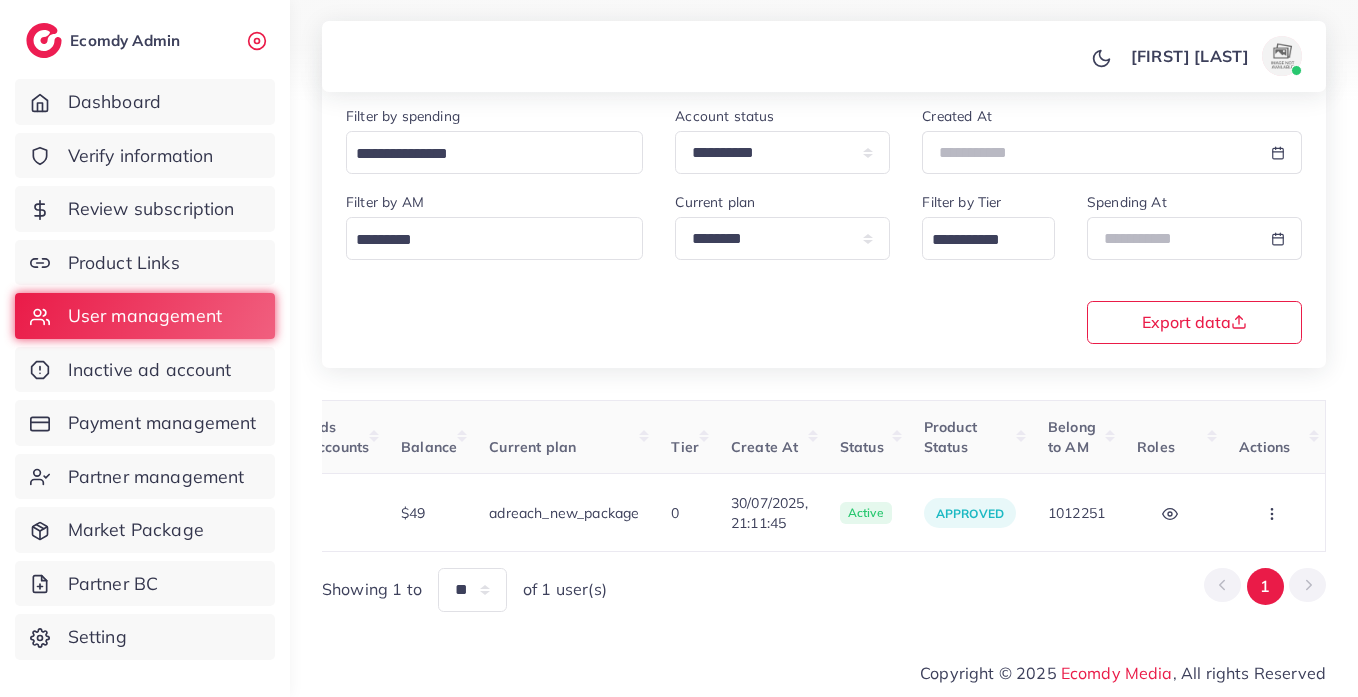 click on "Assign to AM" at bounding box center [0, 0] 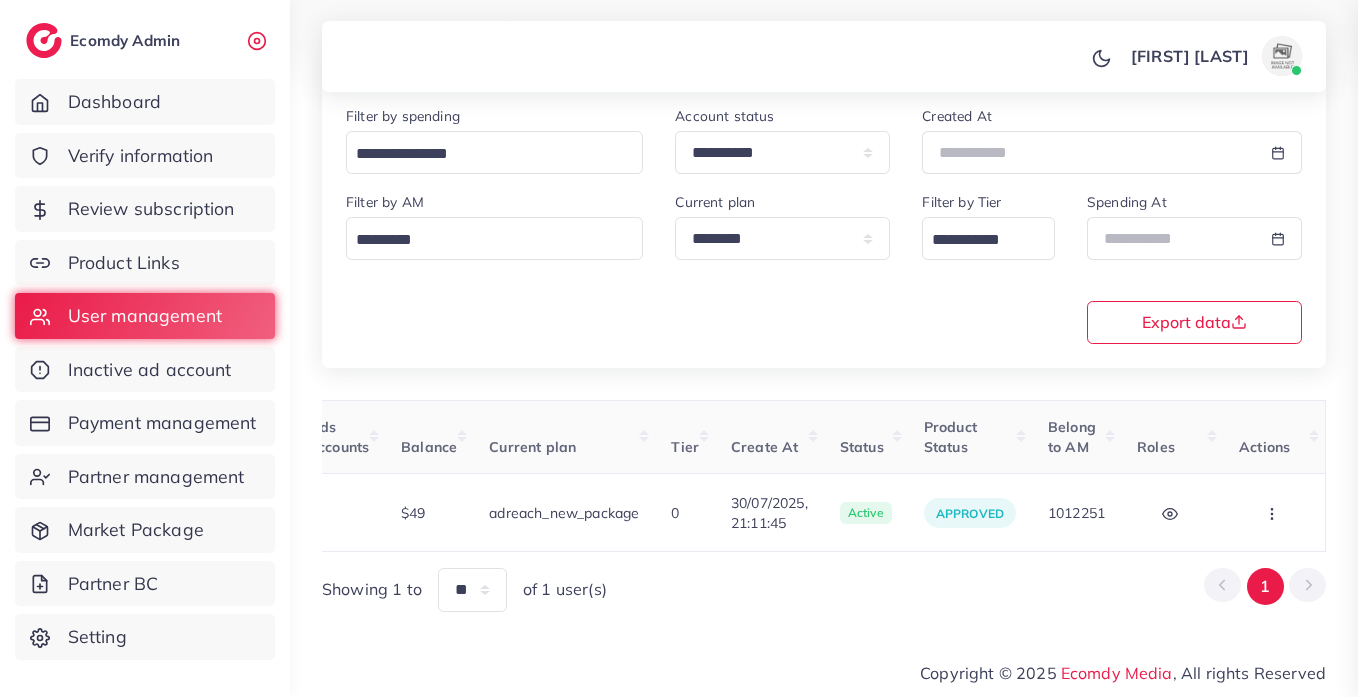 click at bounding box center (679, 348) 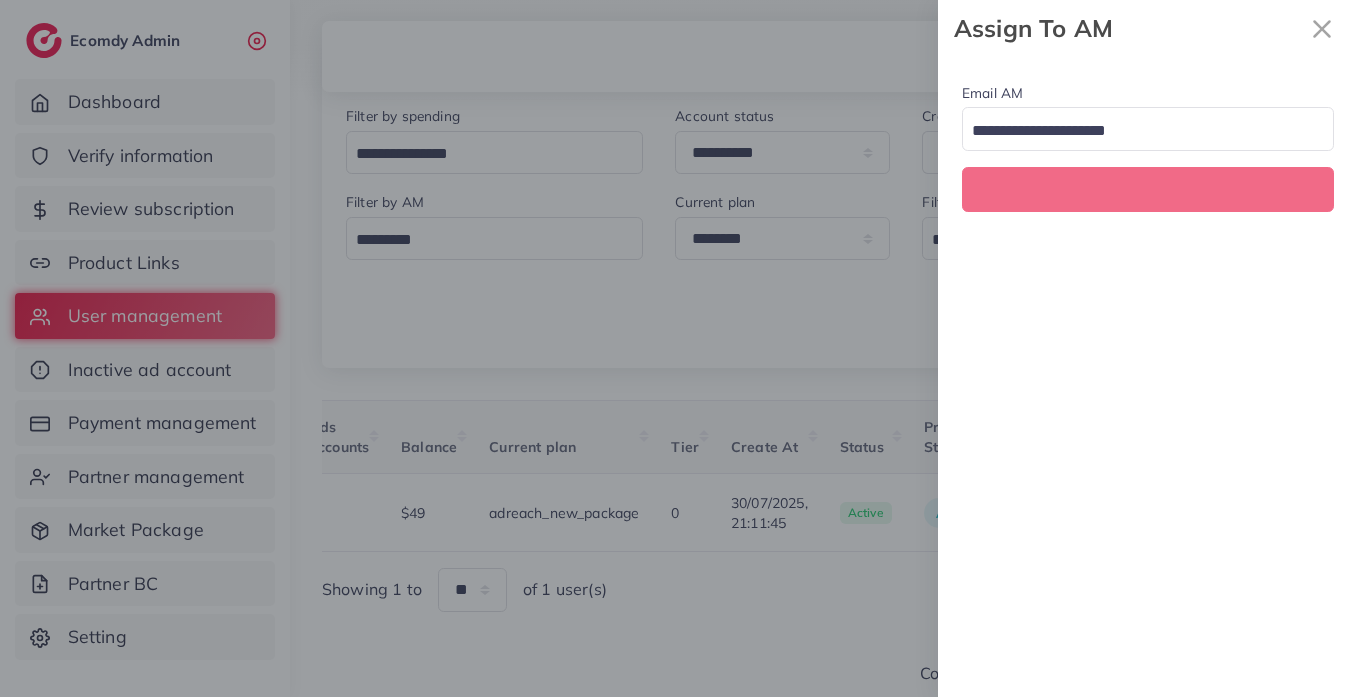 scroll, scrollTop: 0, scrollLeft: 688, axis: horizontal 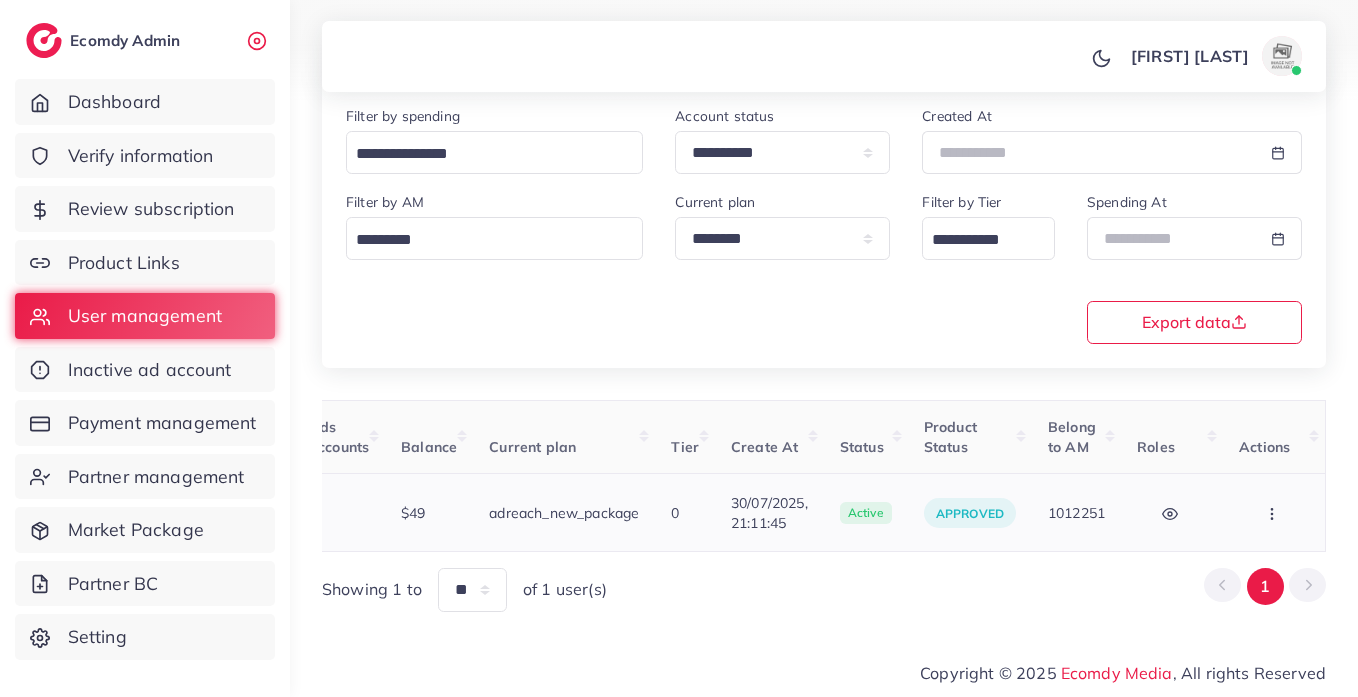 click at bounding box center (1274, 512) 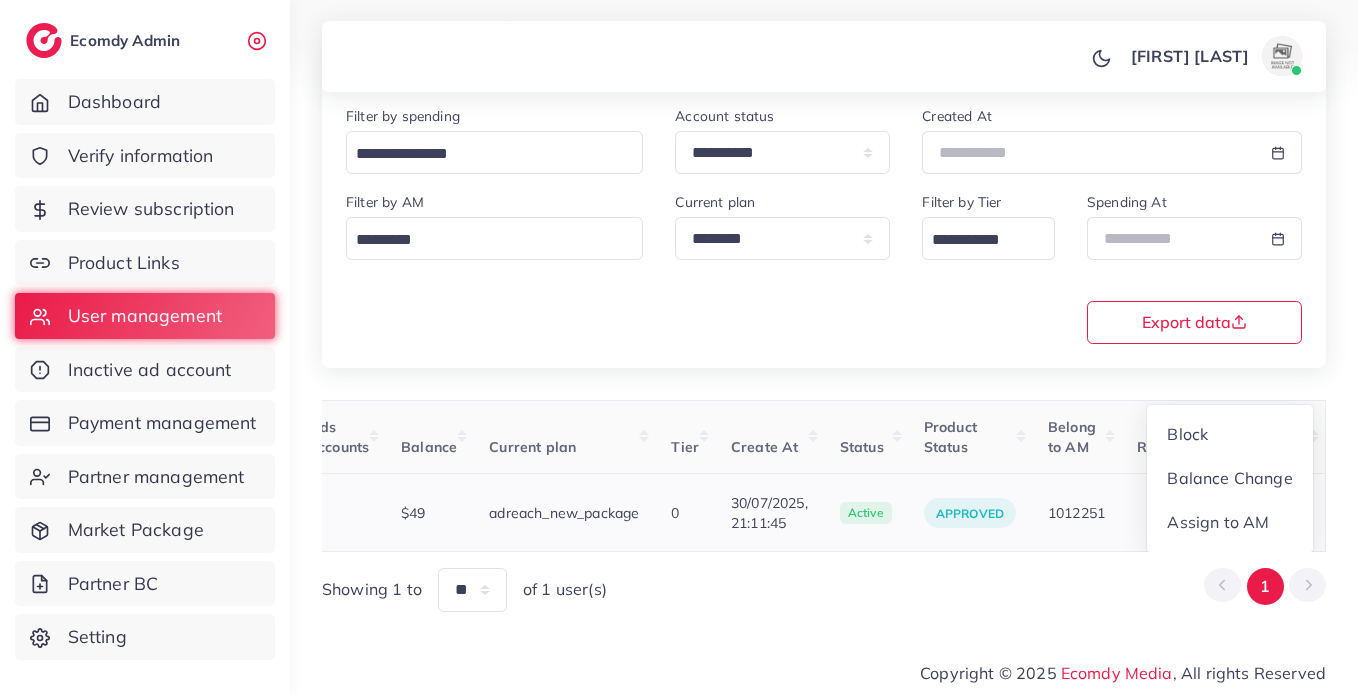 scroll, scrollTop: 2, scrollLeft: 688, axis: both 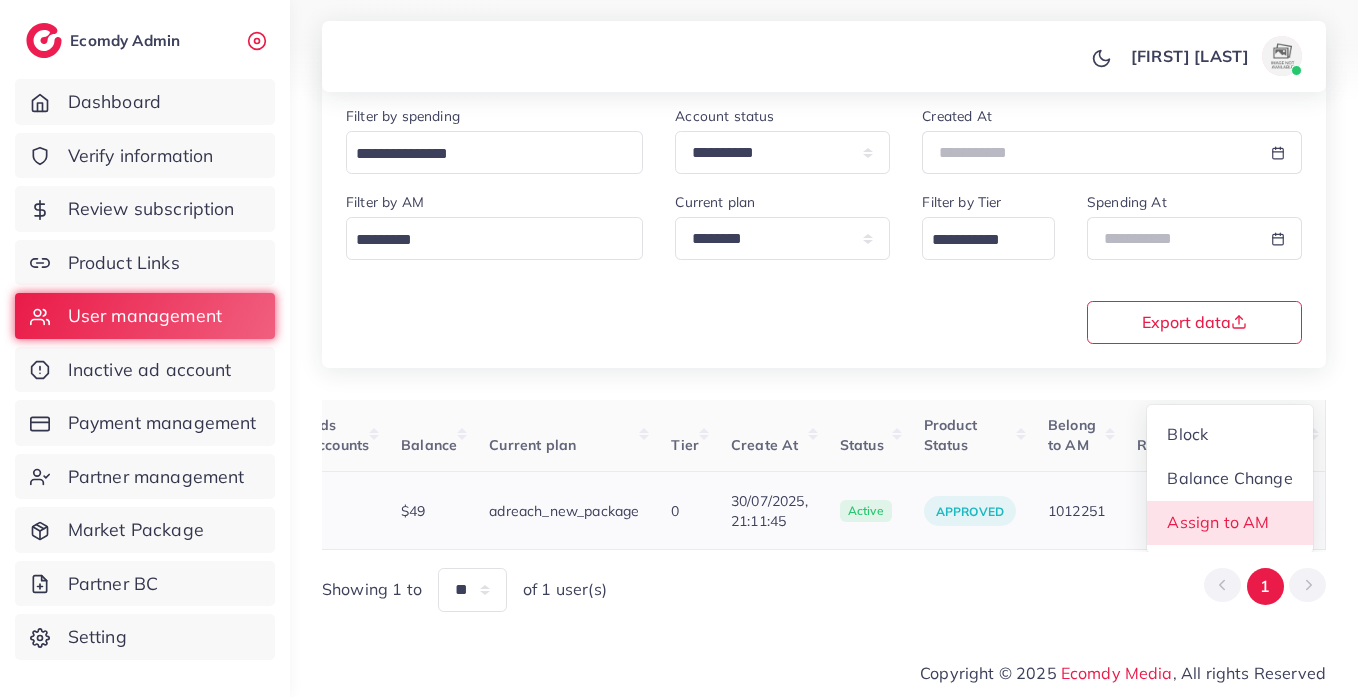 click on "Assign to AM" at bounding box center [1219, 523] 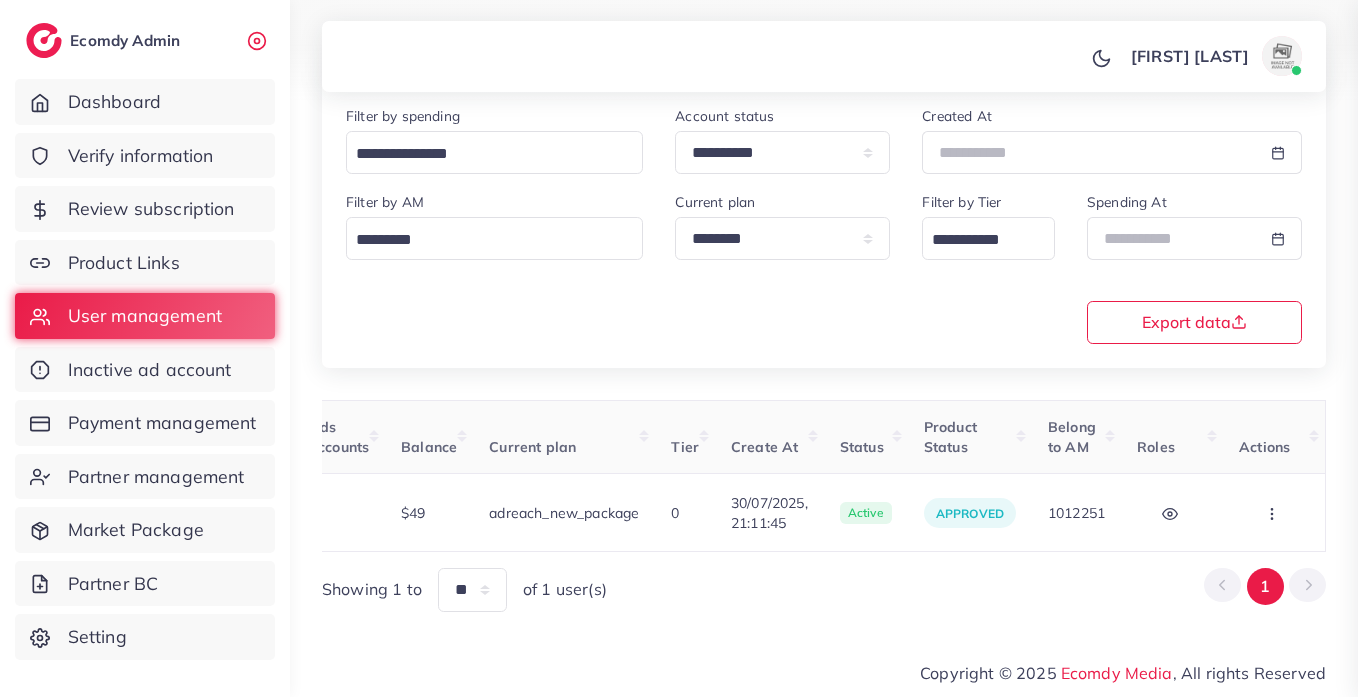 scroll, scrollTop: 0, scrollLeft: 688, axis: horizontal 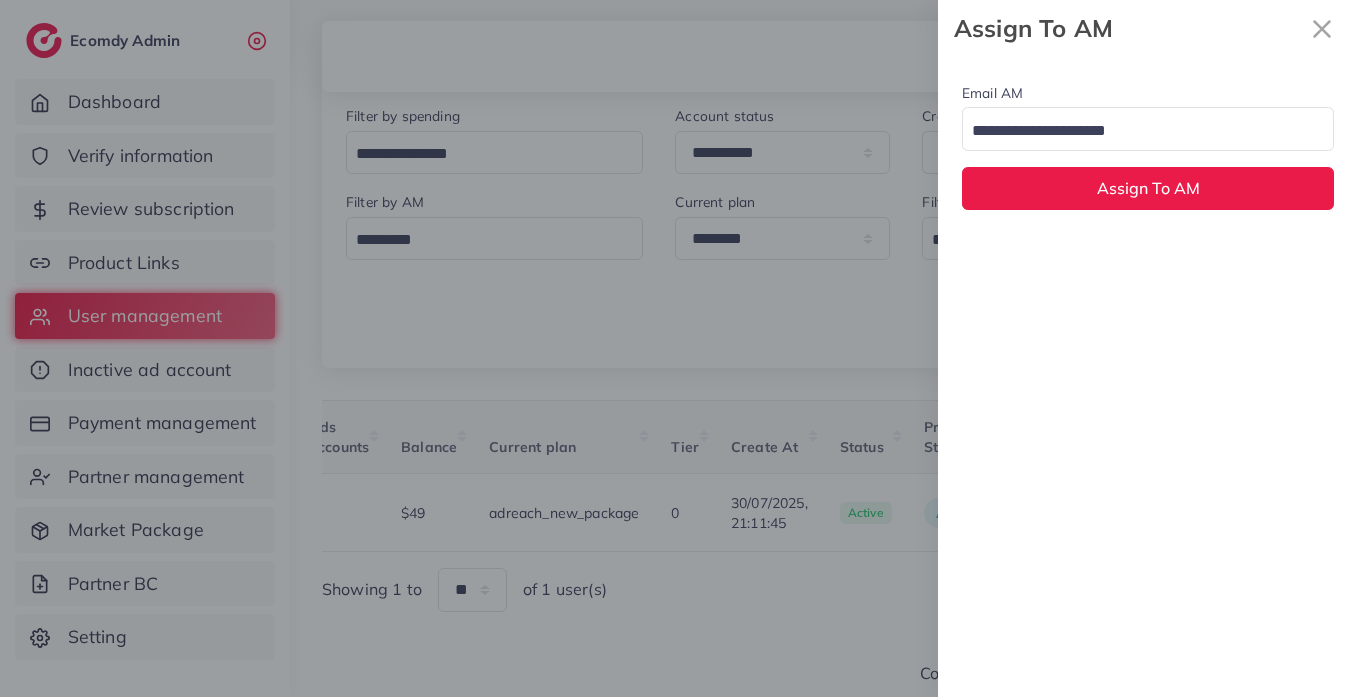 click at bounding box center [1136, 131] 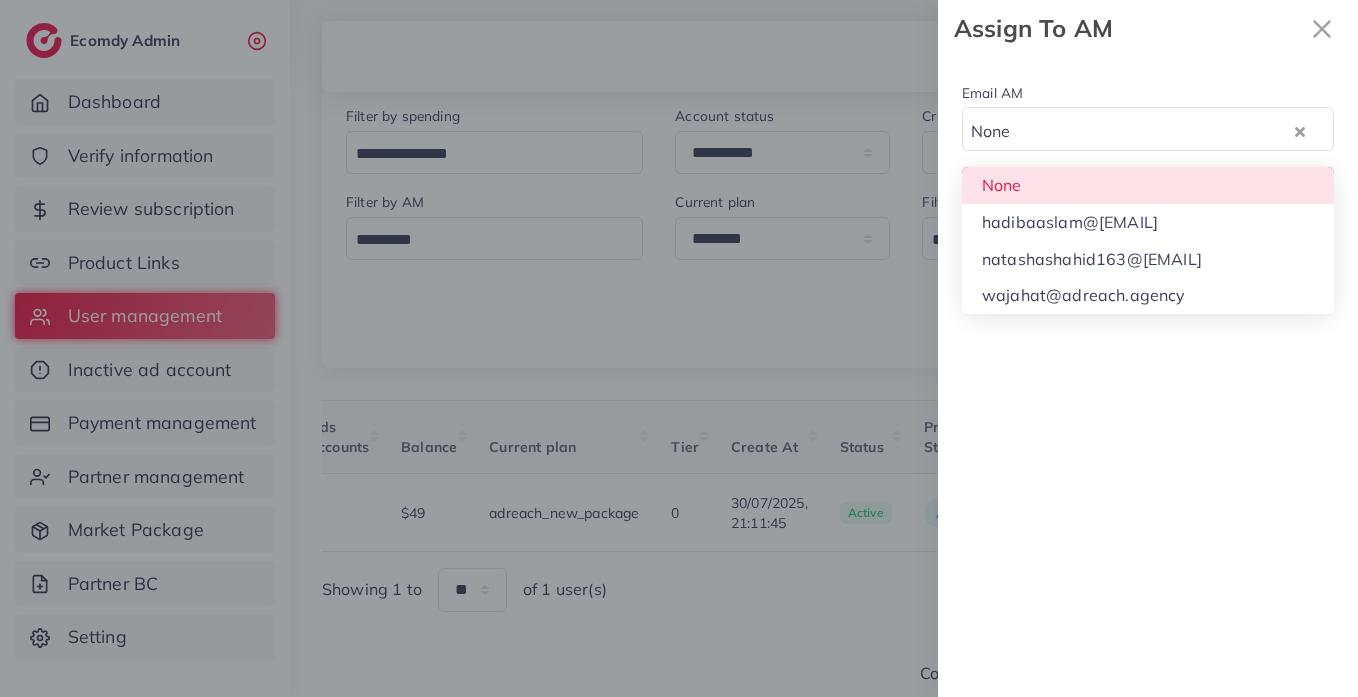 click on "Email AM
None
Loading...
None
hadibaaslam@[EMAIL]
natashashahid163@[EMAIL]
wajahat@[EMAIL]
Assign To AM" at bounding box center [1148, 145] 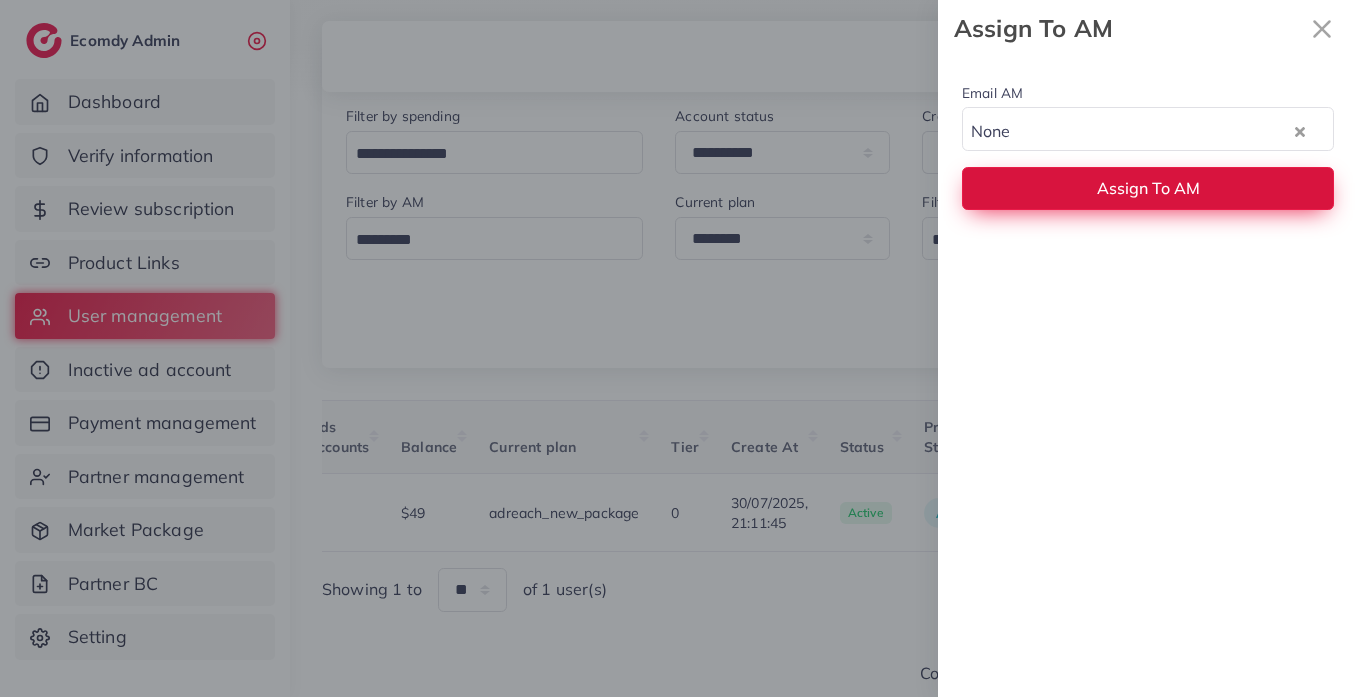 click on "Assign To AM" at bounding box center (1148, 188) 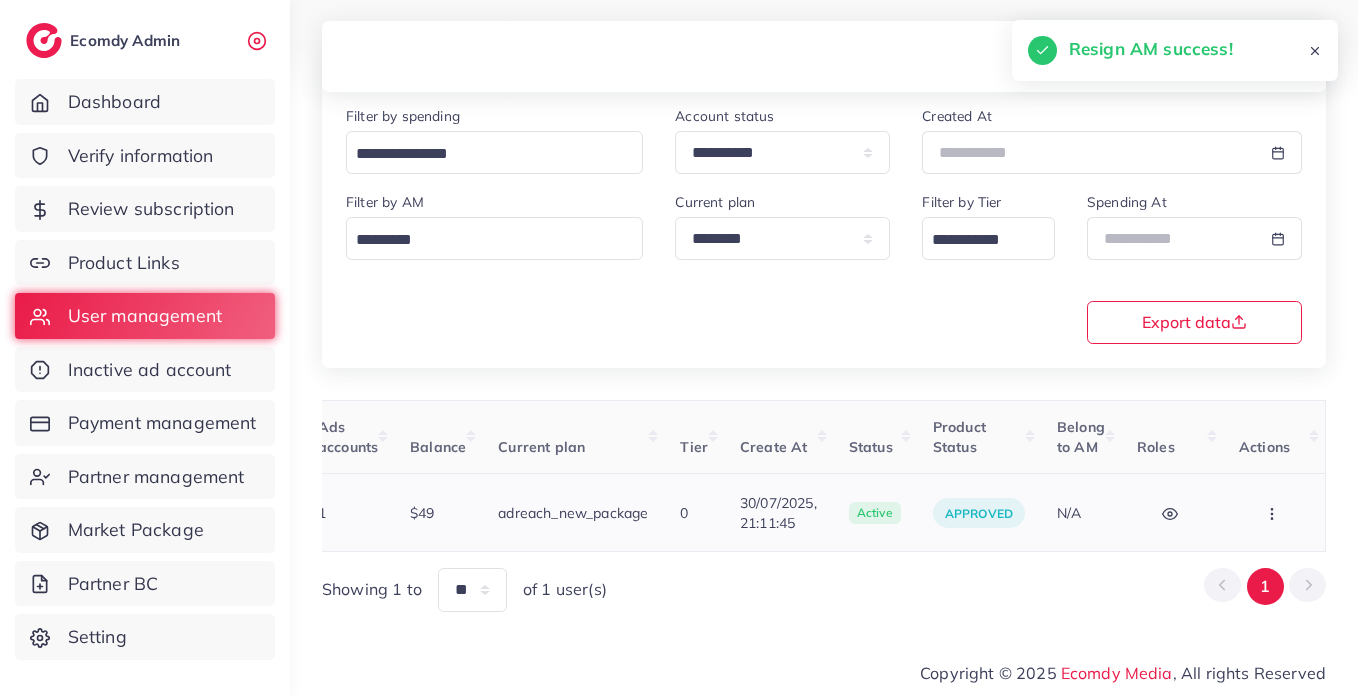 scroll, scrollTop: 0, scrollLeft: 675, axis: horizontal 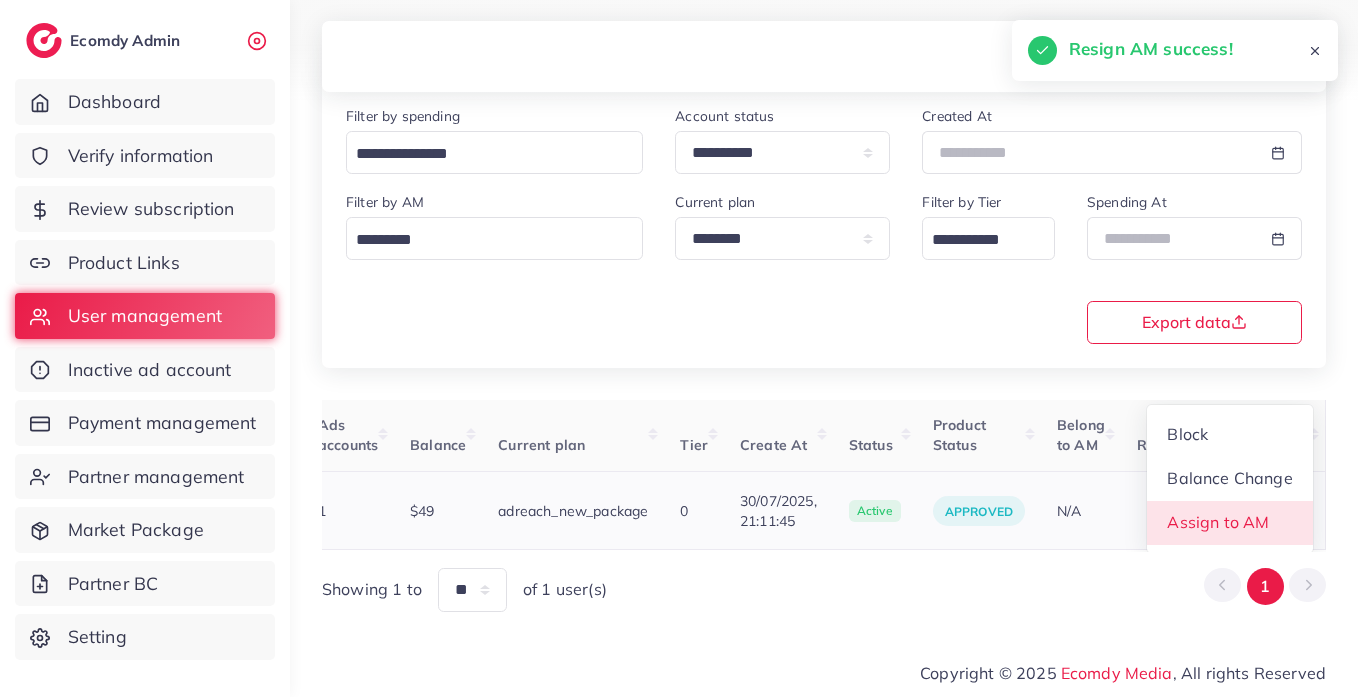 click on "Assign to AM" at bounding box center [1218, 523] 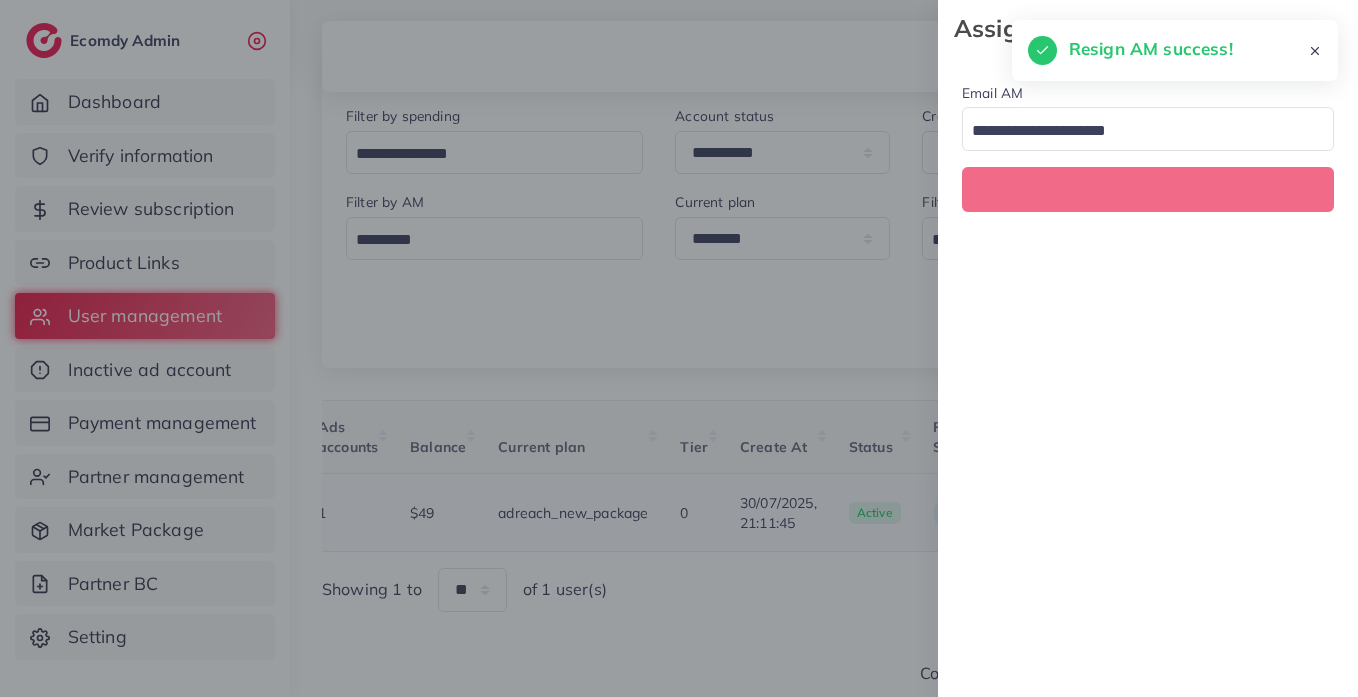 scroll, scrollTop: 0, scrollLeft: 675, axis: horizontal 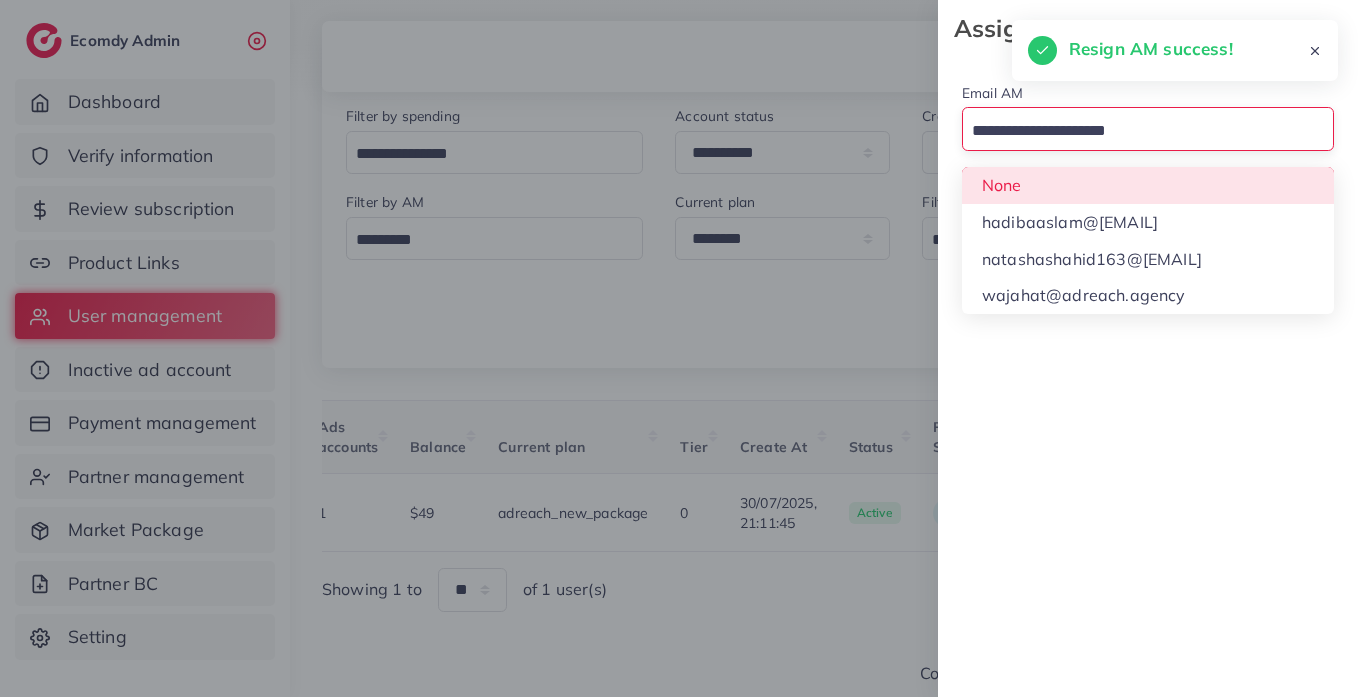 click at bounding box center [1136, 131] 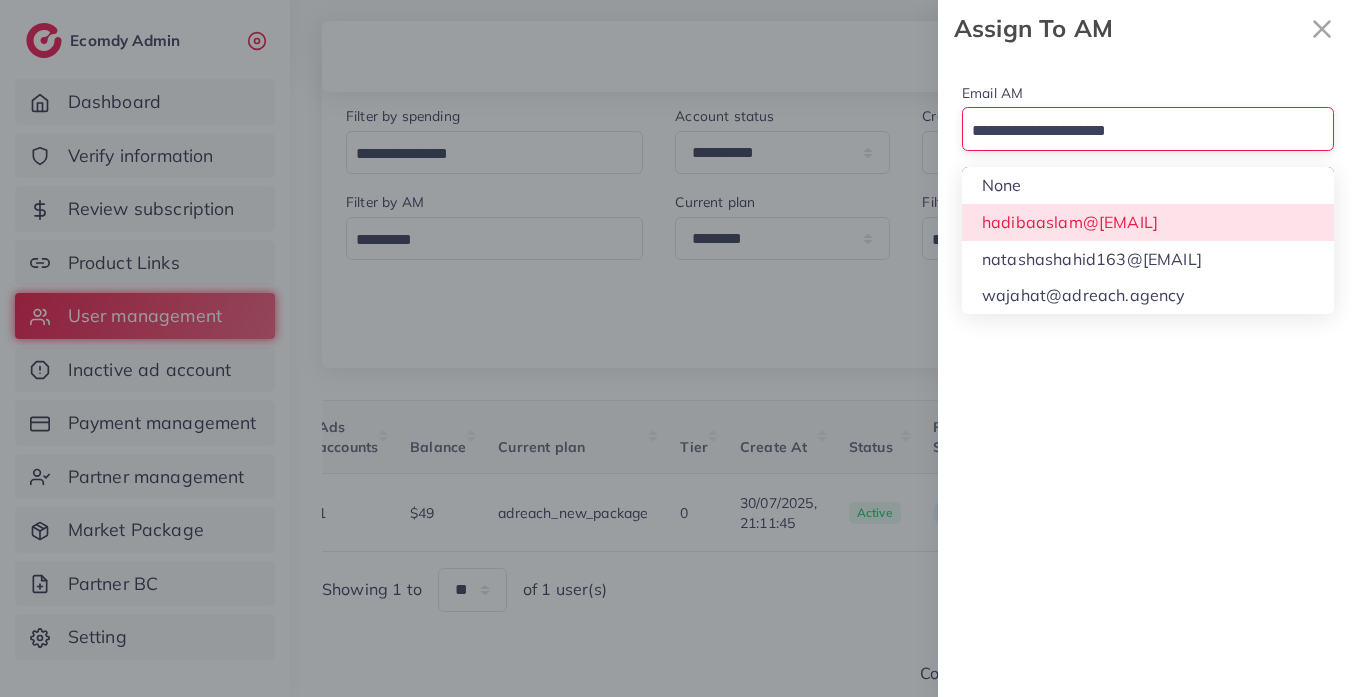 click on "Email AM            Loading...
None
hadibaaslam@[EMAIL]
natashashahid163@[EMAIL]
wajahat@[EMAIL]
Assign To AM" at bounding box center (1148, 145) 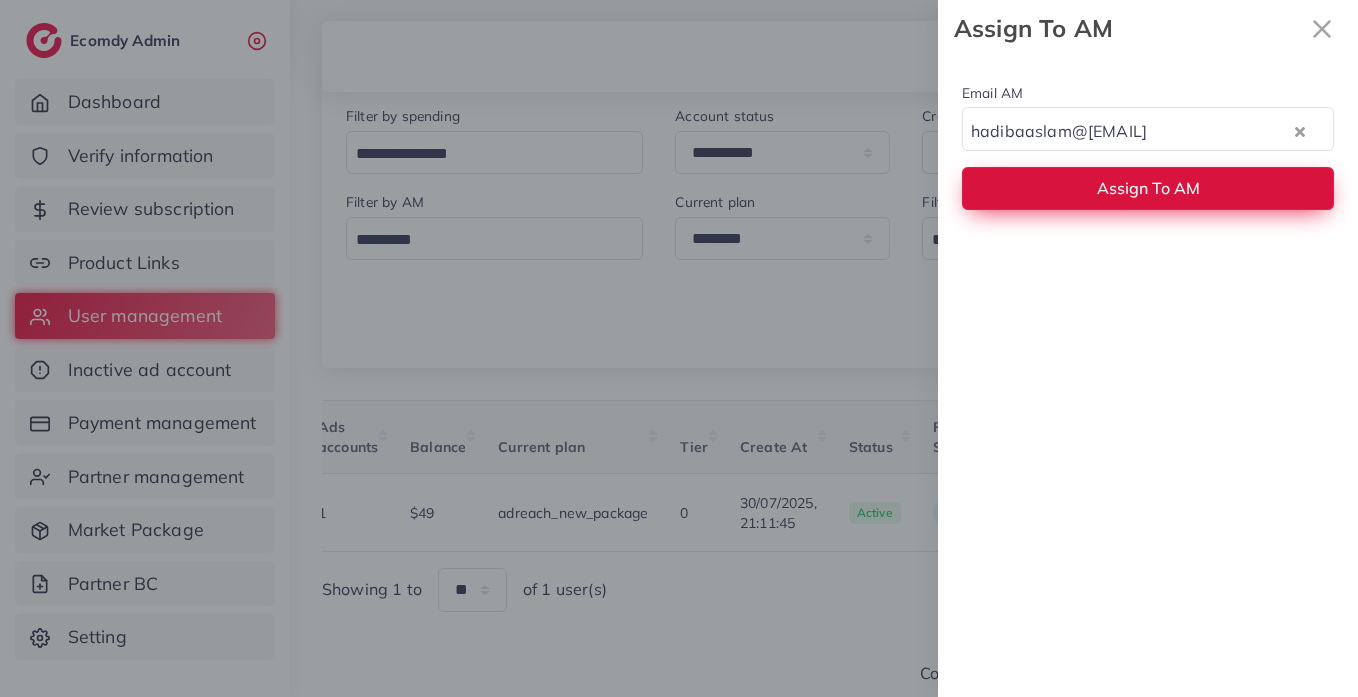 click on "Assign To AM" at bounding box center (1148, 188) 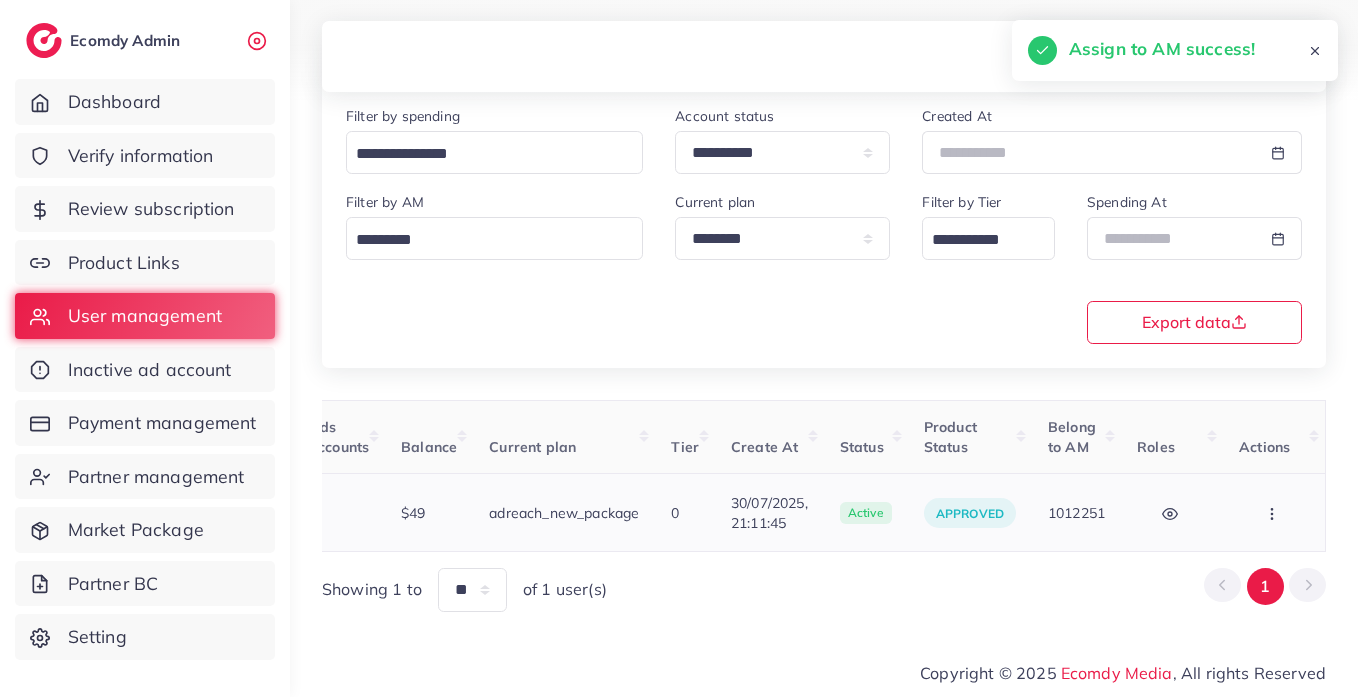 click 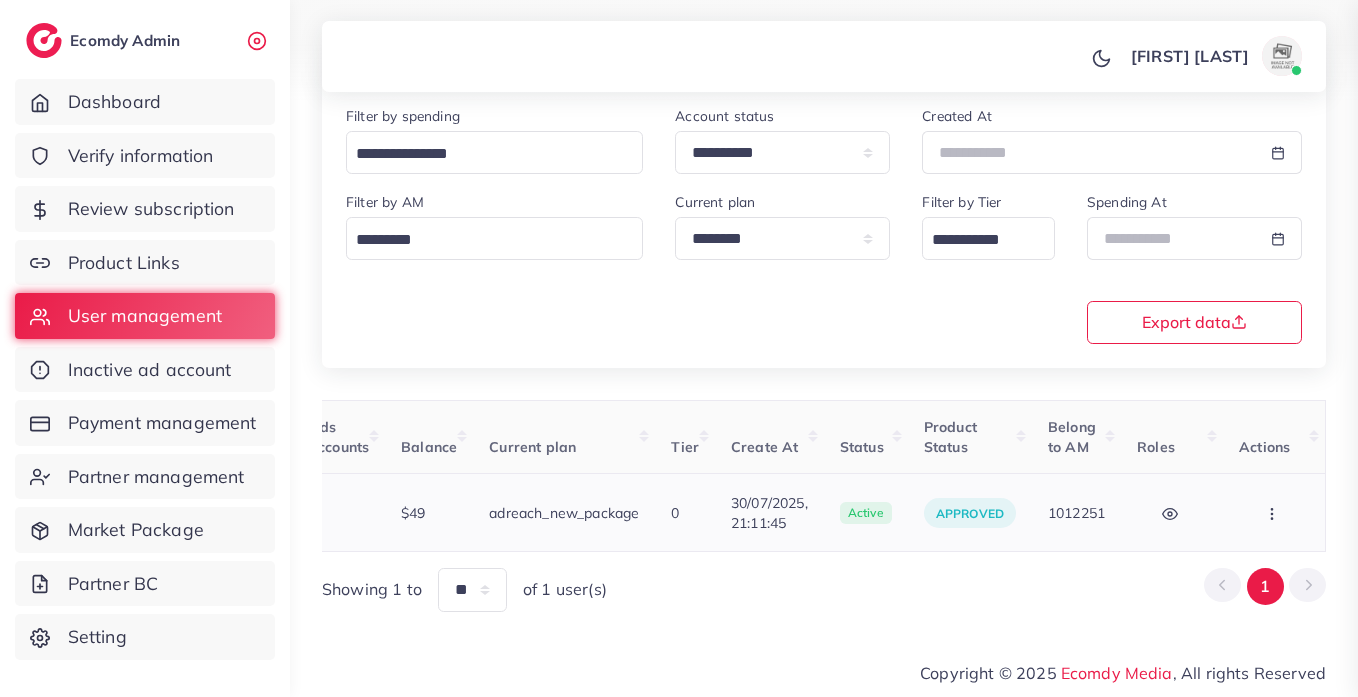 scroll, scrollTop: 0, scrollLeft: 675, axis: horizontal 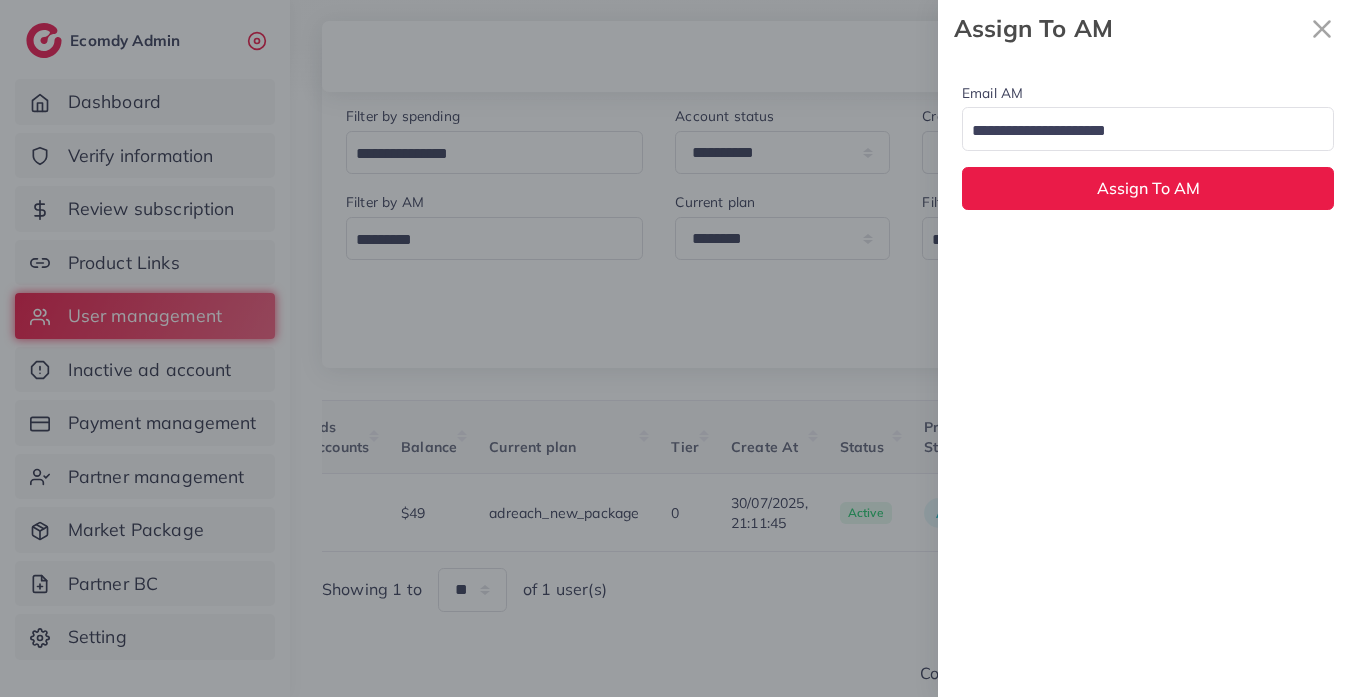 click at bounding box center (1136, 131) 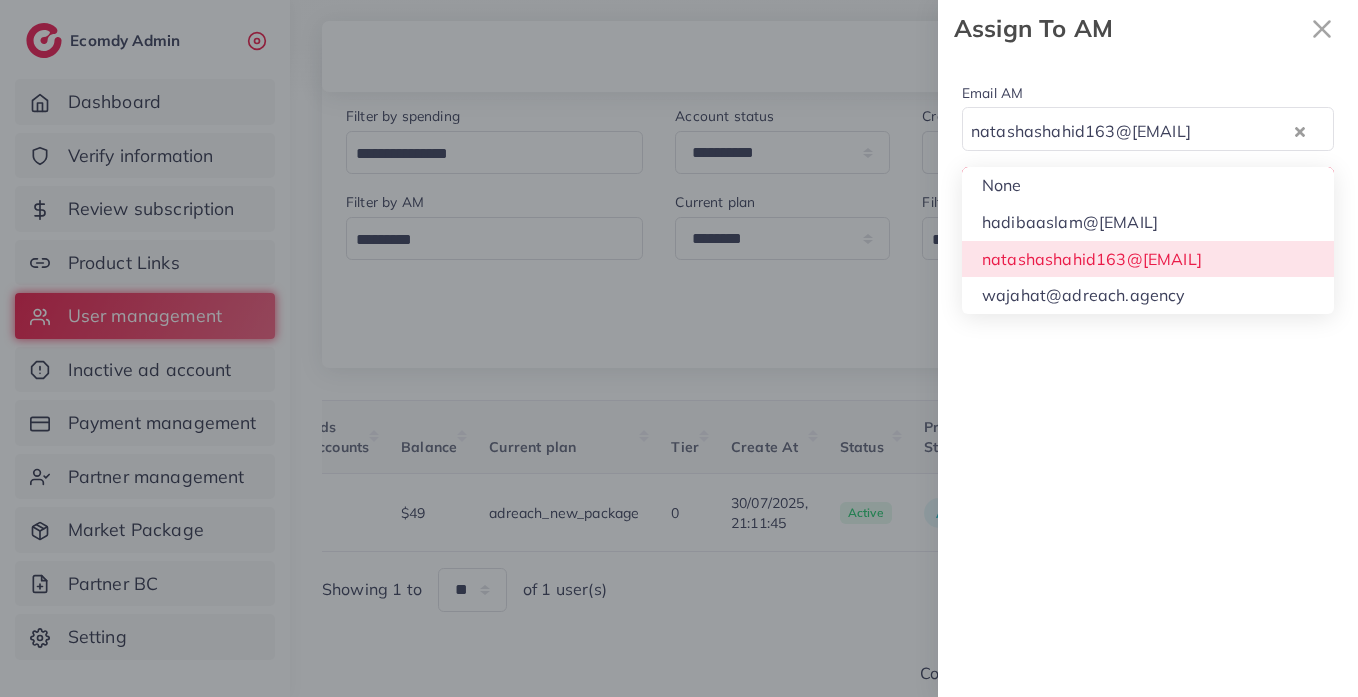 click on "Email AM            natashashahid163@[EMAIL]
Loading...
None
hadibaaslam@[EMAIL]
natashashahid163@[EMAIL]
wajahat@[EMAIL]
Assign To AM" at bounding box center (1148, 377) 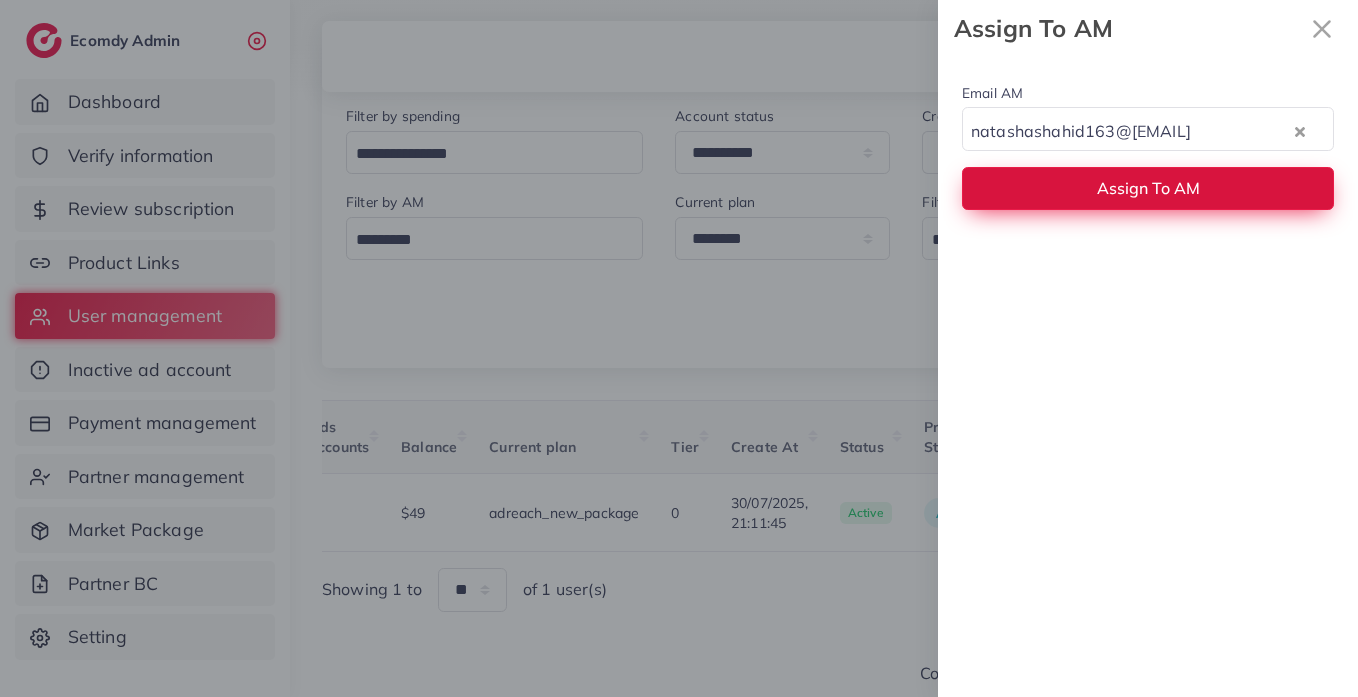 click on "Assign To AM" at bounding box center (1148, 188) 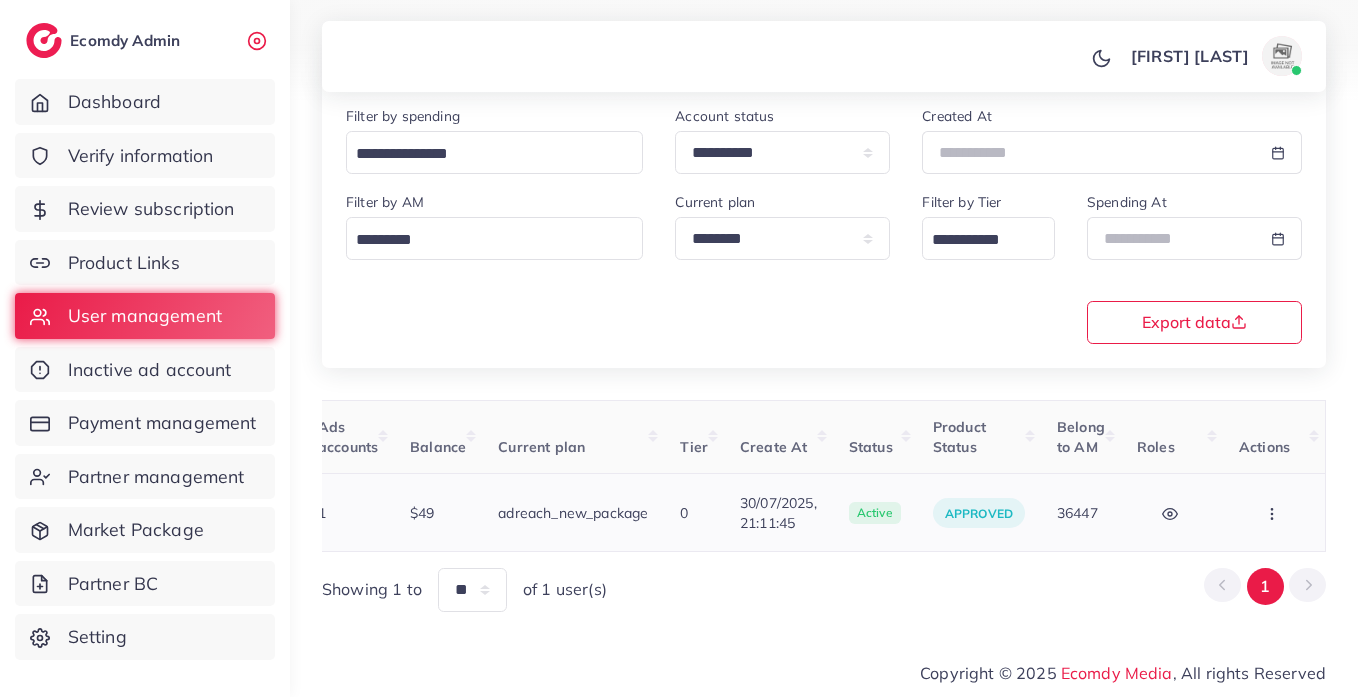 click 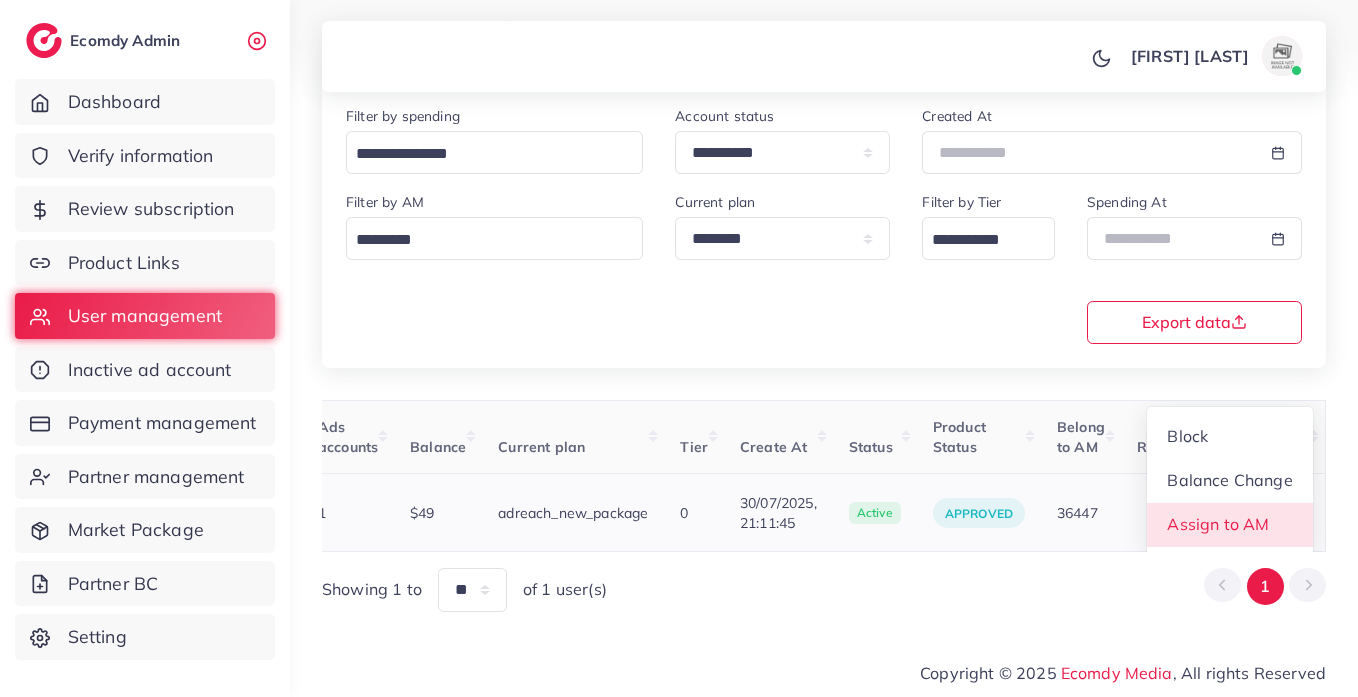 click on "Assign to AM" at bounding box center [1230, 525] 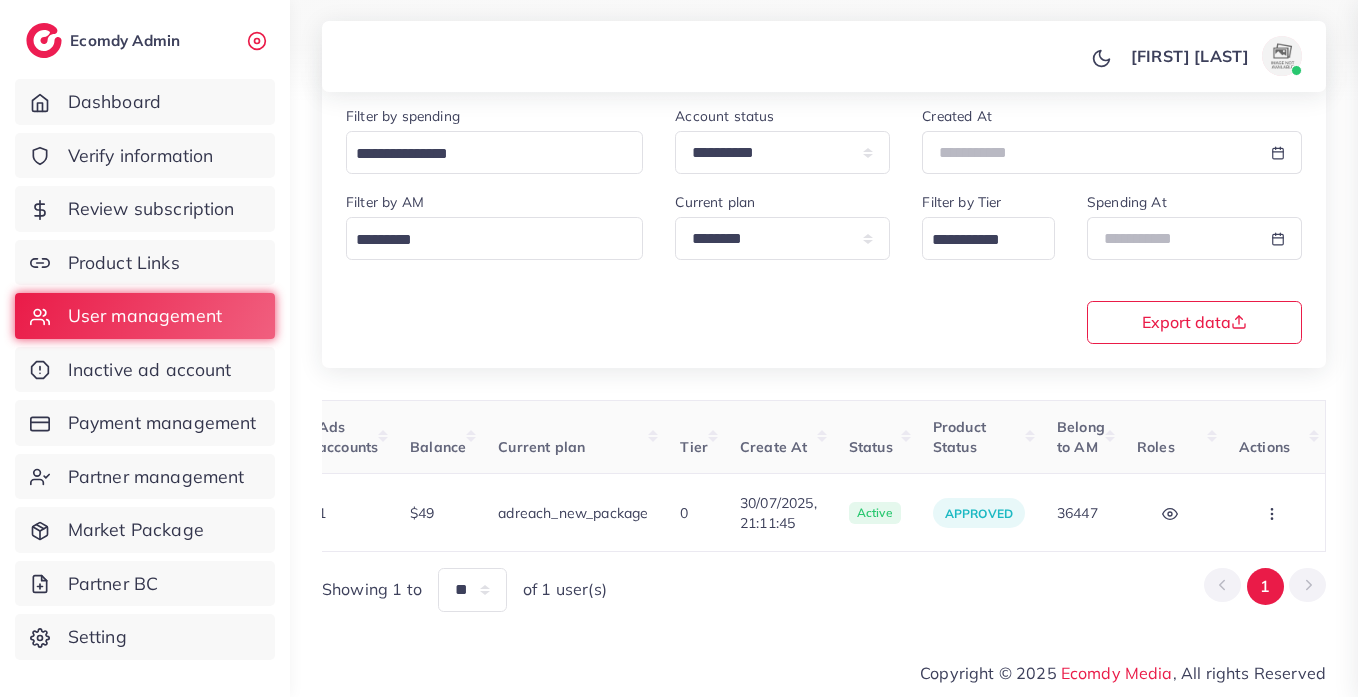 scroll, scrollTop: 0, scrollLeft: 675, axis: horizontal 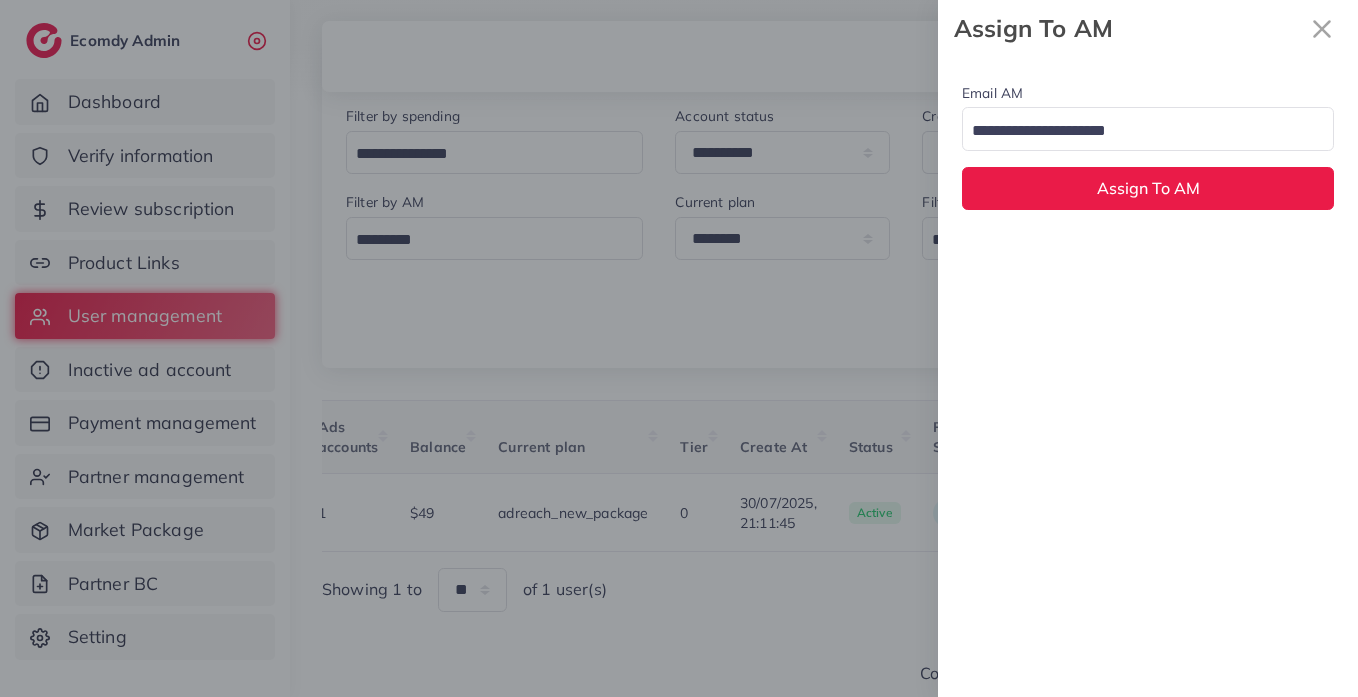 click at bounding box center (1136, 131) 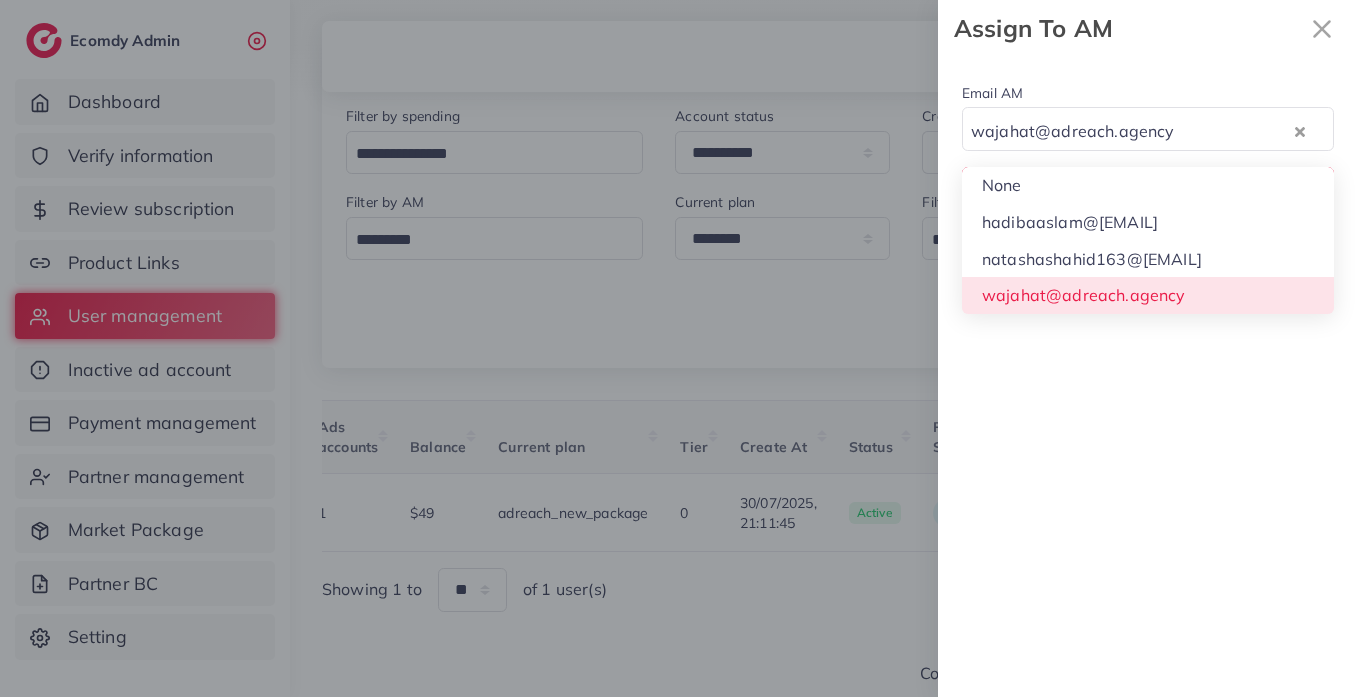 click on "Email AM
wajahat@[EMAIL]
Loading...
None
hadibaaslam@[EMAIL]
natashashahid163@[EMAIL]
wajahat@[EMAIL]
Assign To AM" at bounding box center [1148, 377] 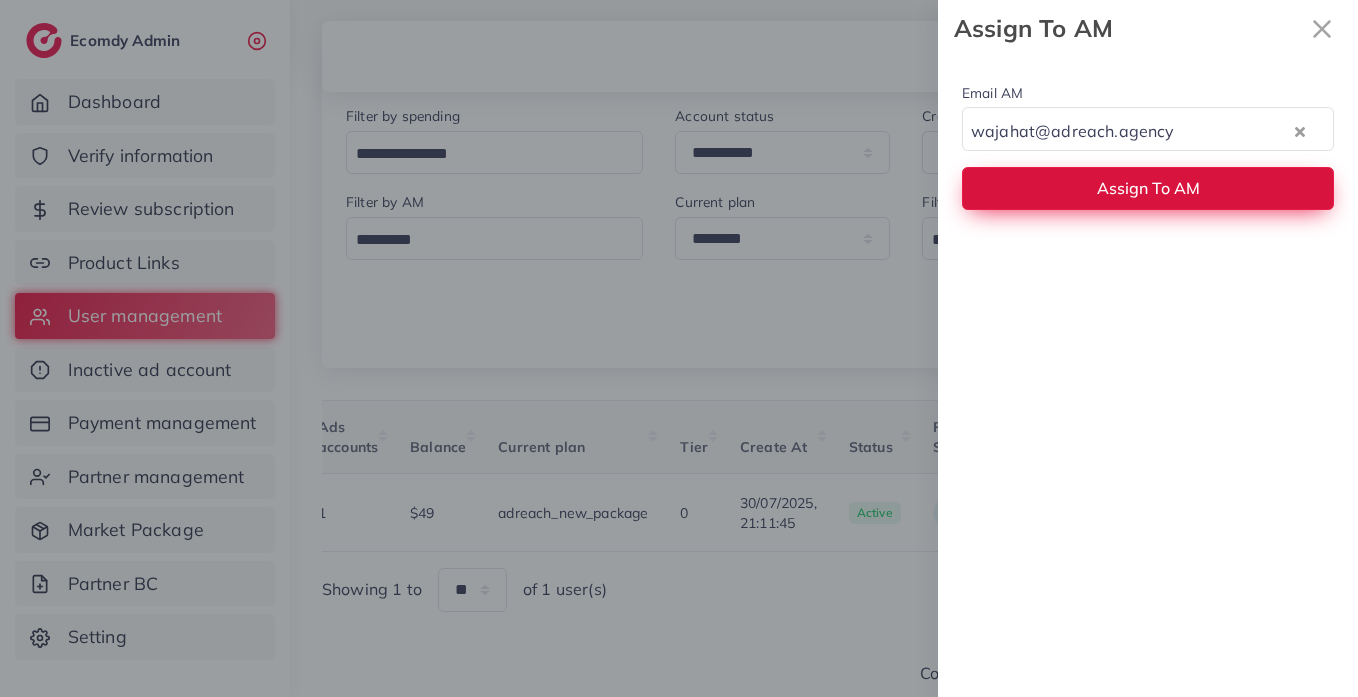 click on "Assign To AM" at bounding box center [1148, 188] 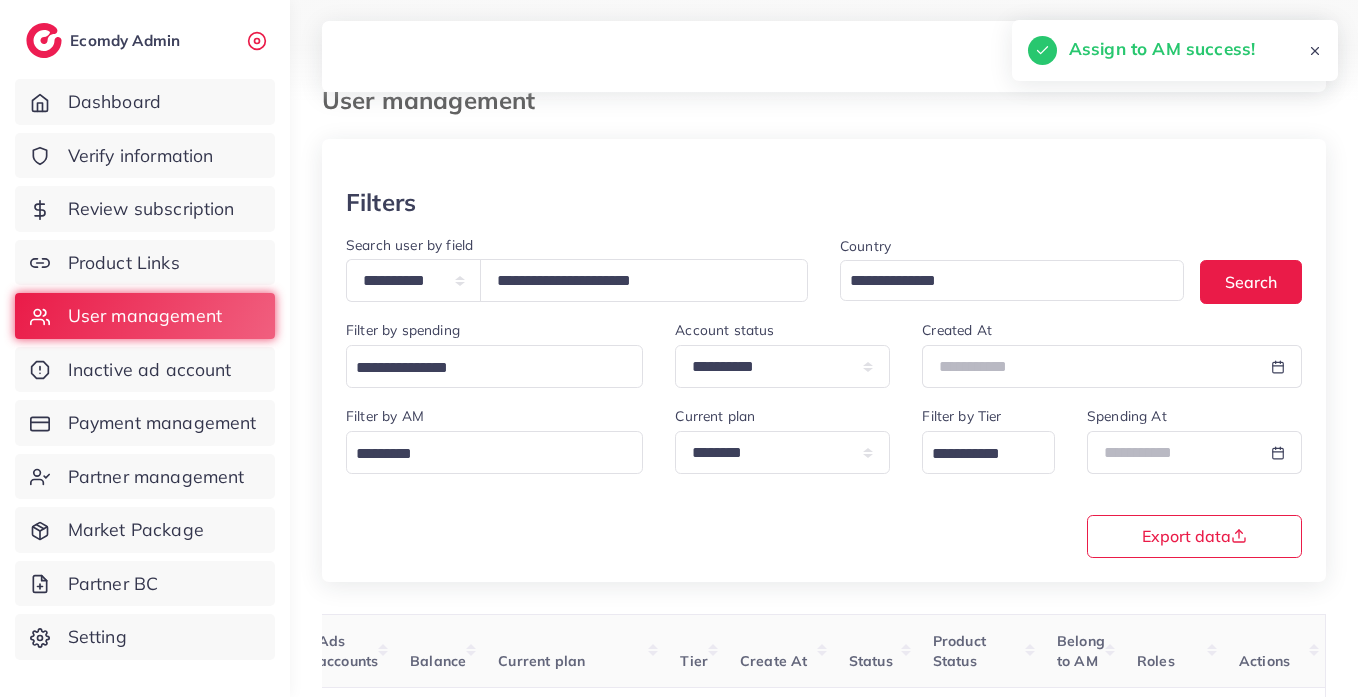scroll, scrollTop: 0, scrollLeft: 0, axis: both 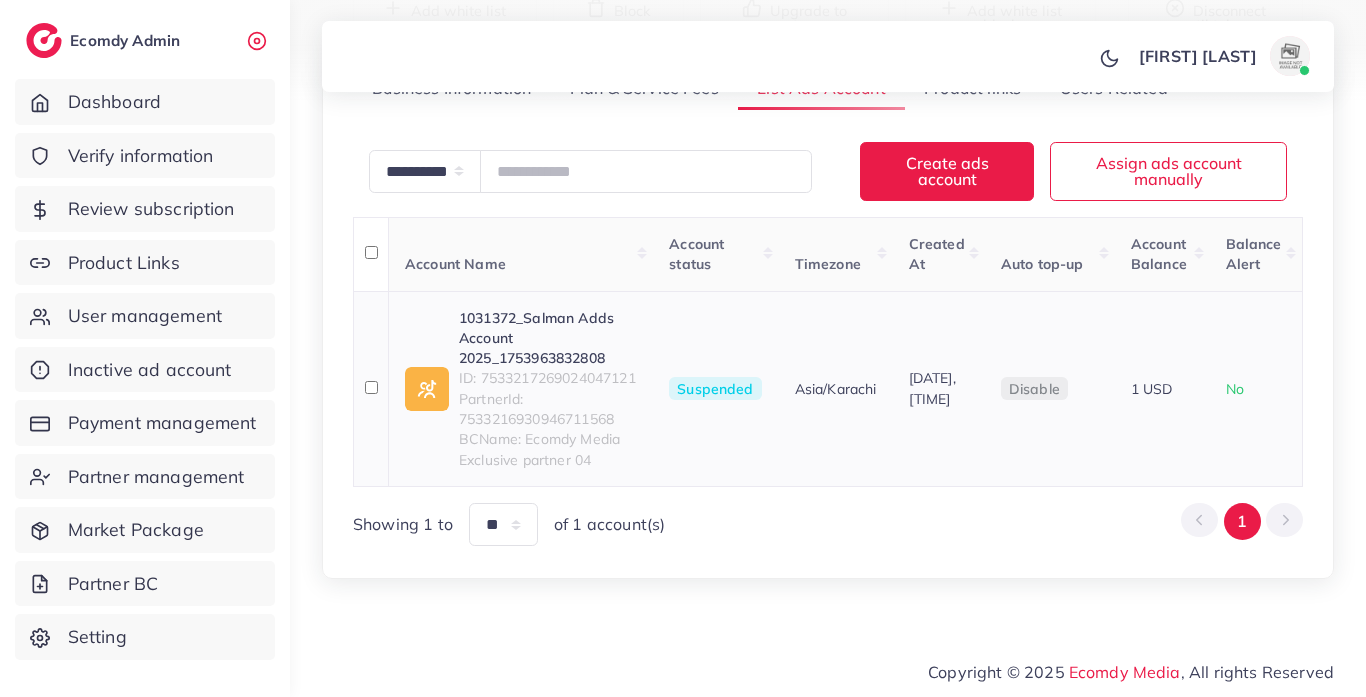click on "ID: 7533217269024047121" at bounding box center (548, 378) 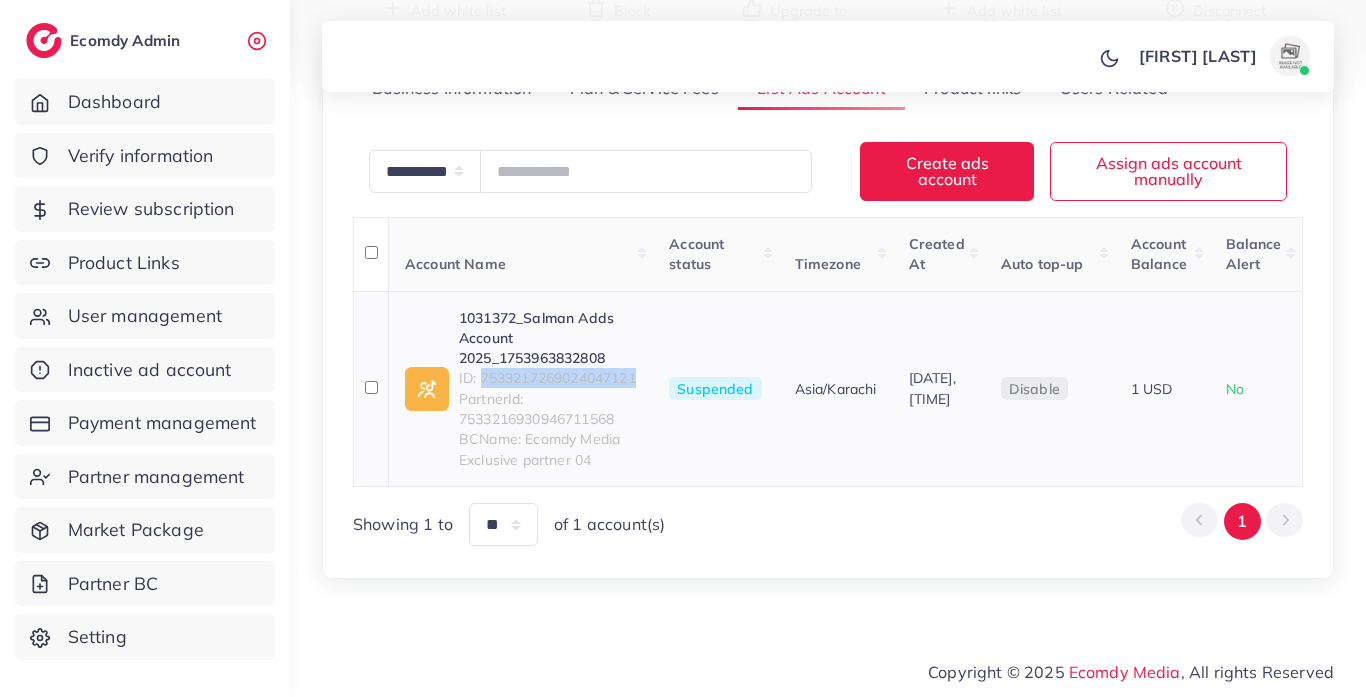 click on "ID: 7533217269024047121" at bounding box center (548, 378) 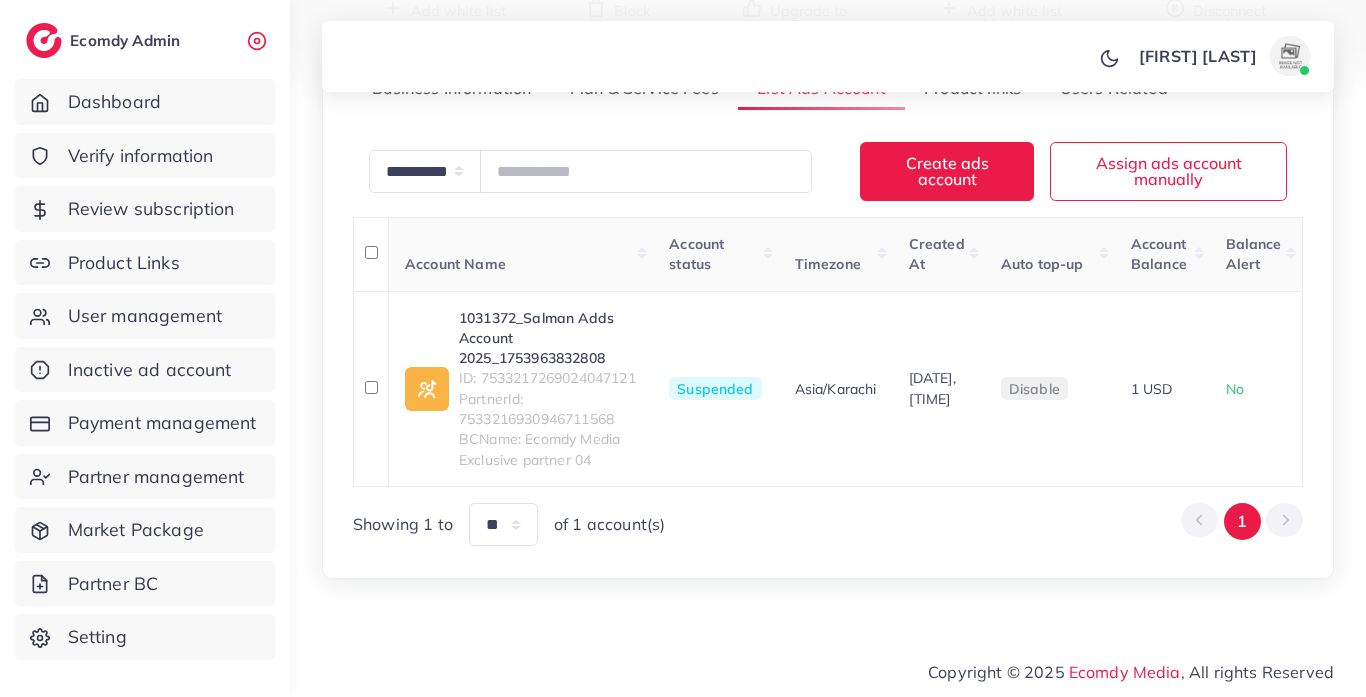 click on "Showing 1 to  ** ** ** ***  of 1 account(s)  1" at bounding box center (828, 524) 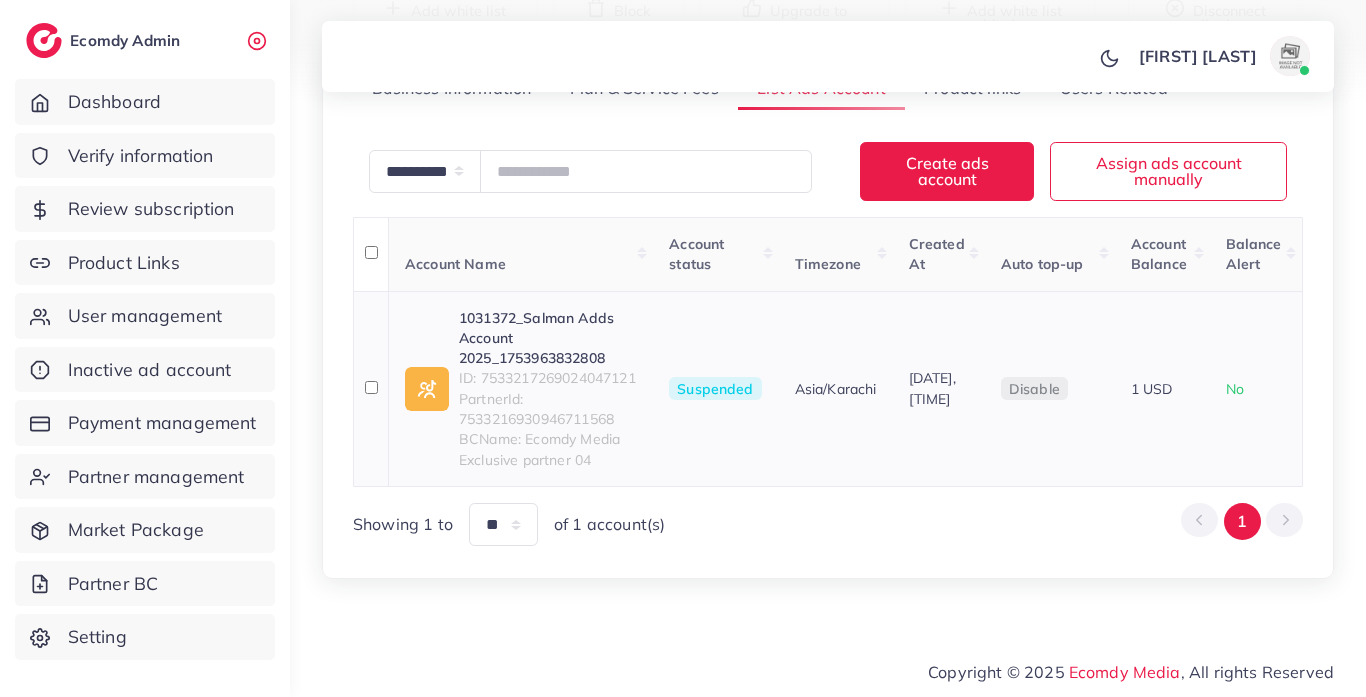 scroll, scrollTop: 0, scrollLeft: 0, axis: both 